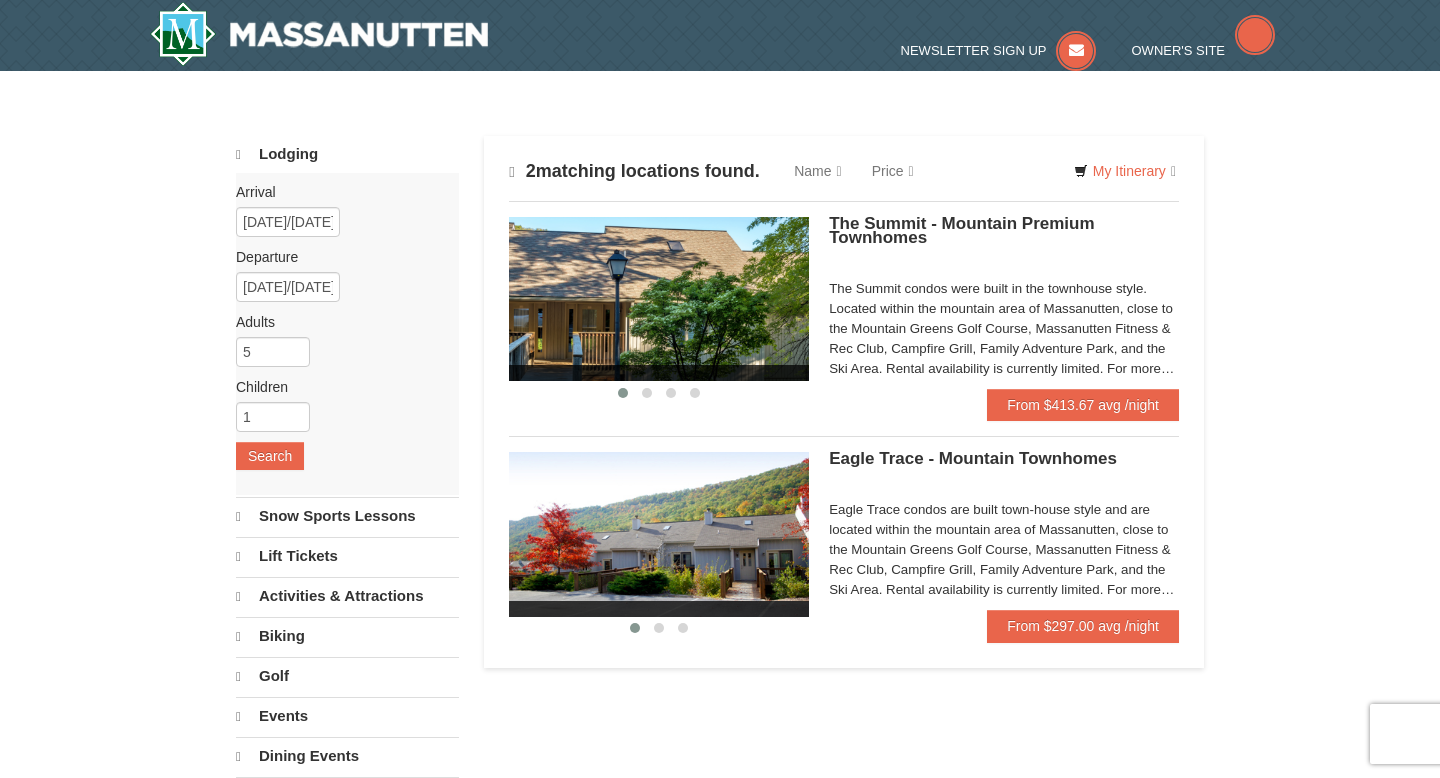 scroll, scrollTop: 0, scrollLeft: 0, axis: both 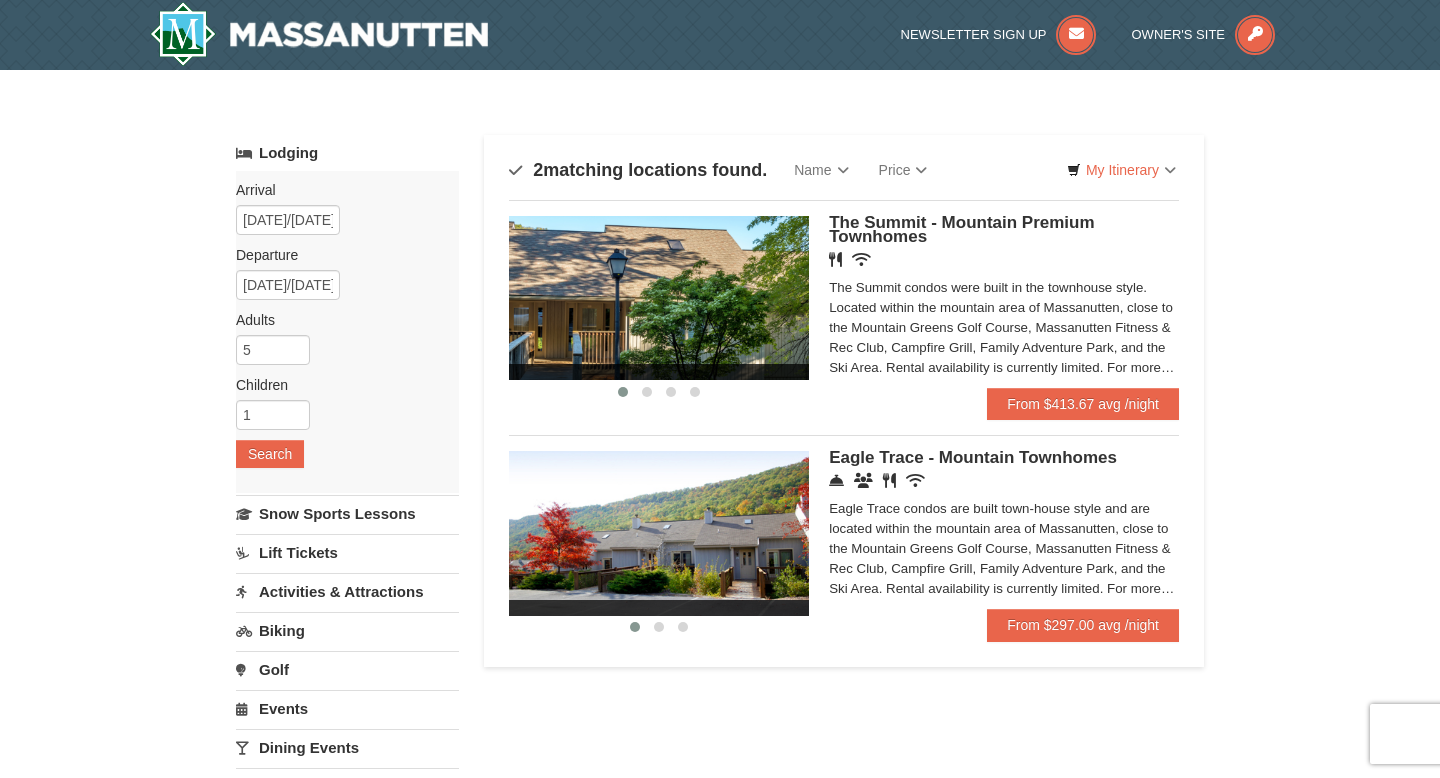click on "Eagle Trace condos are built town-house style and are located within the mountain area of Massanutten, close to the Mountain Greens Golf Course, Massanutten Fitness & Rec Club, Campfire Grill, Family Adventure Park, and the Ski Area.
Rental availability is currently limited. For more information, please call [PHONE] on [DAY] - [DAY] [TIME] - [TIME] and [DAY] [TIME] - [TIME]. Condo and hotel reservations are subject to a $25 change fee.
Activities may be limited and advance sign-ups and ticket purchases required. For more information please visit https://www.massresort.com. Thank you for your patience and understanding. We look forward to welcoming you!" at bounding box center [1004, 549] 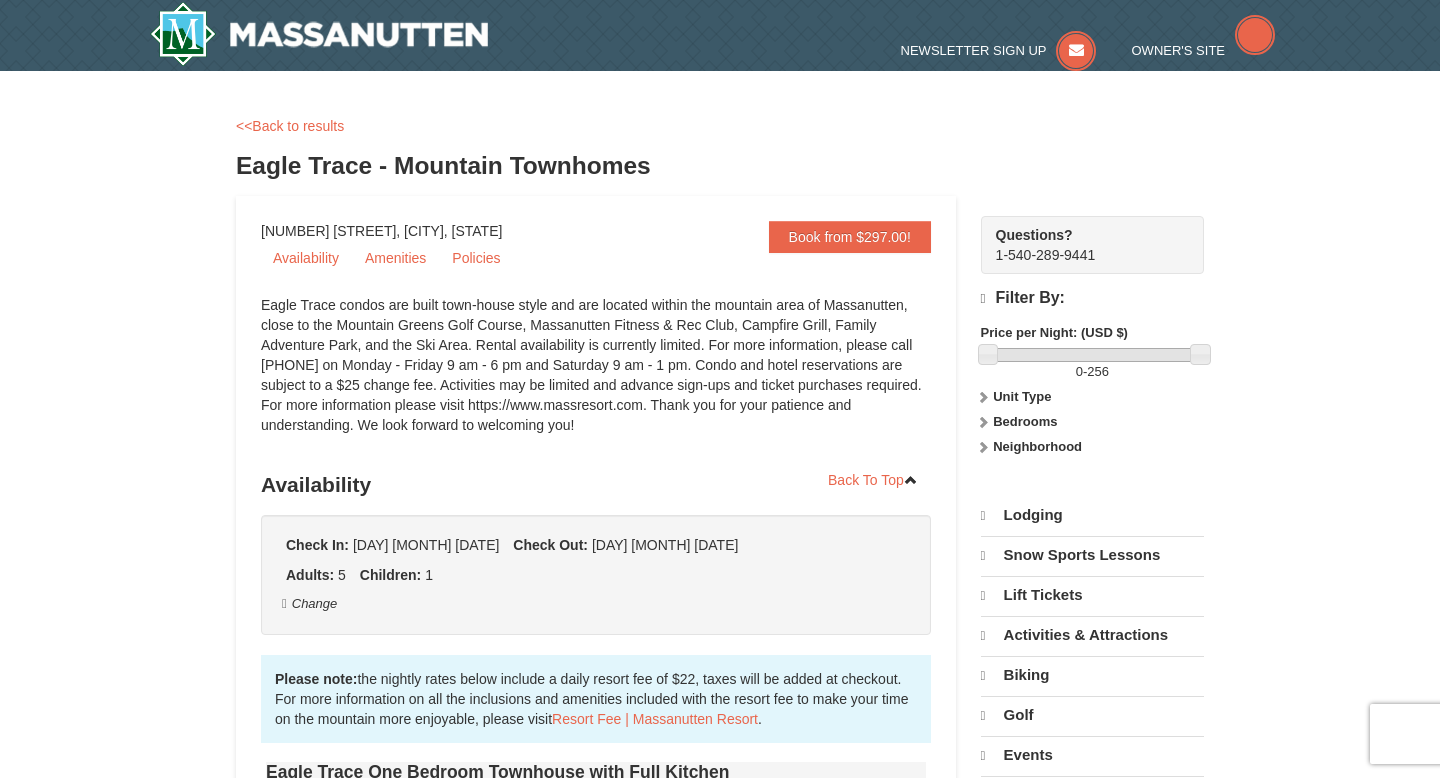 scroll, scrollTop: 0, scrollLeft: 0, axis: both 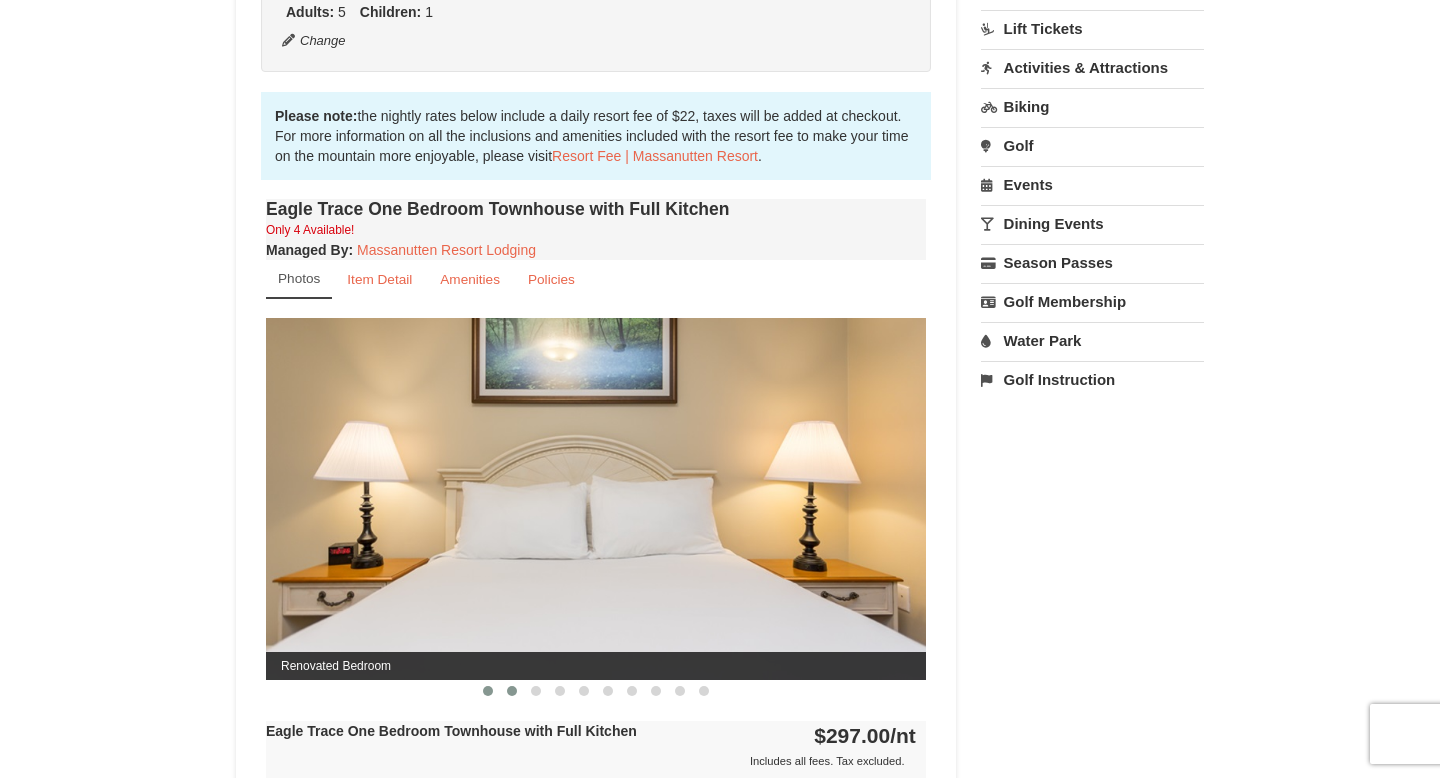 click at bounding box center (512, 691) 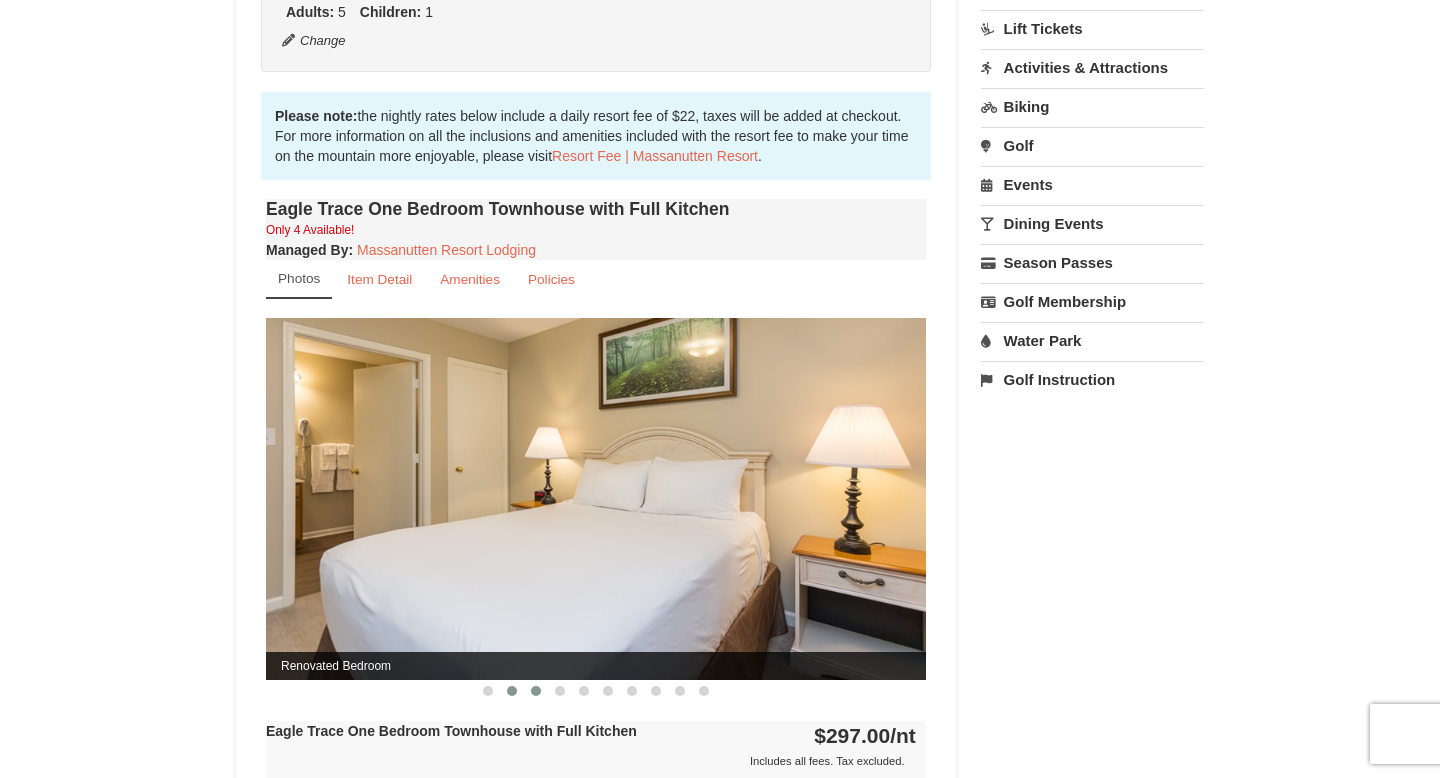 click at bounding box center [536, 691] 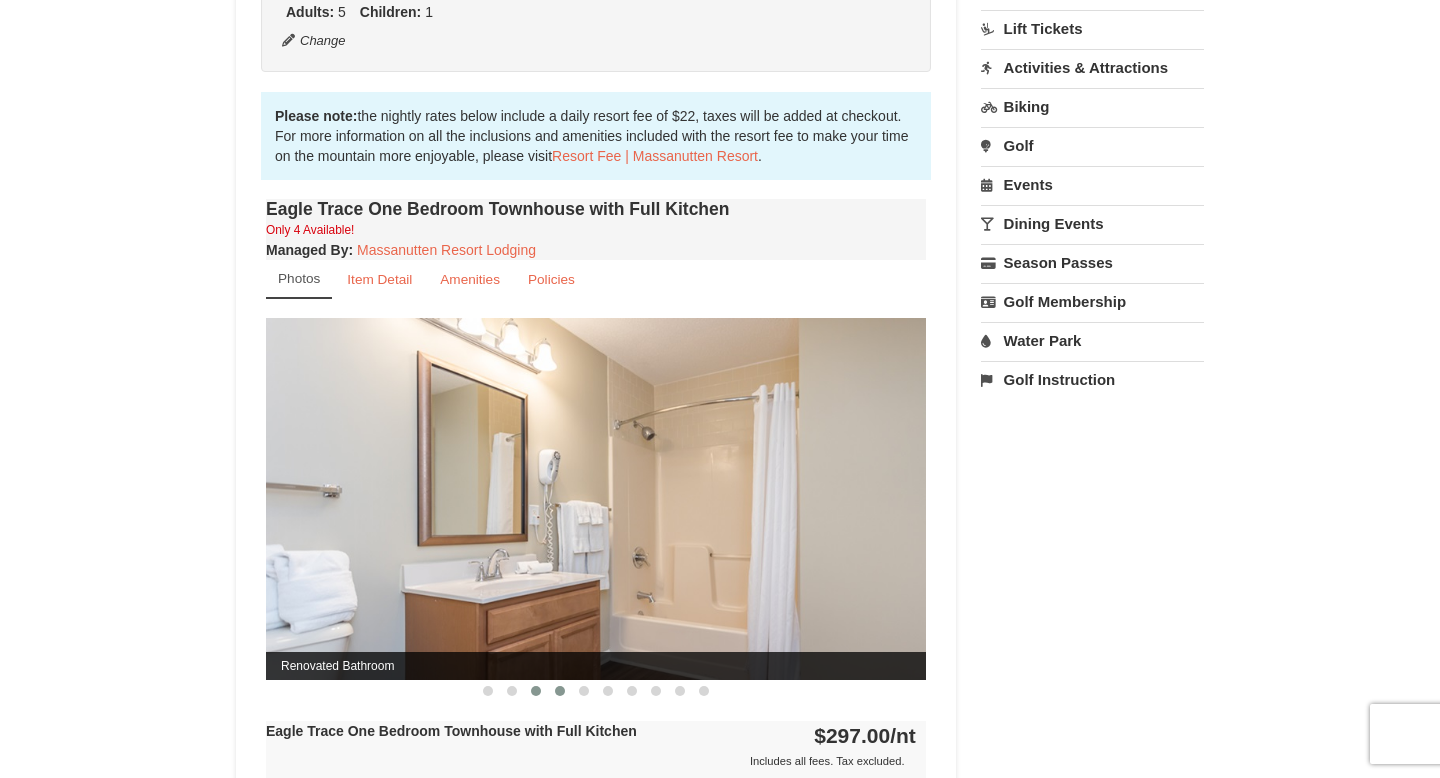 click at bounding box center (560, 691) 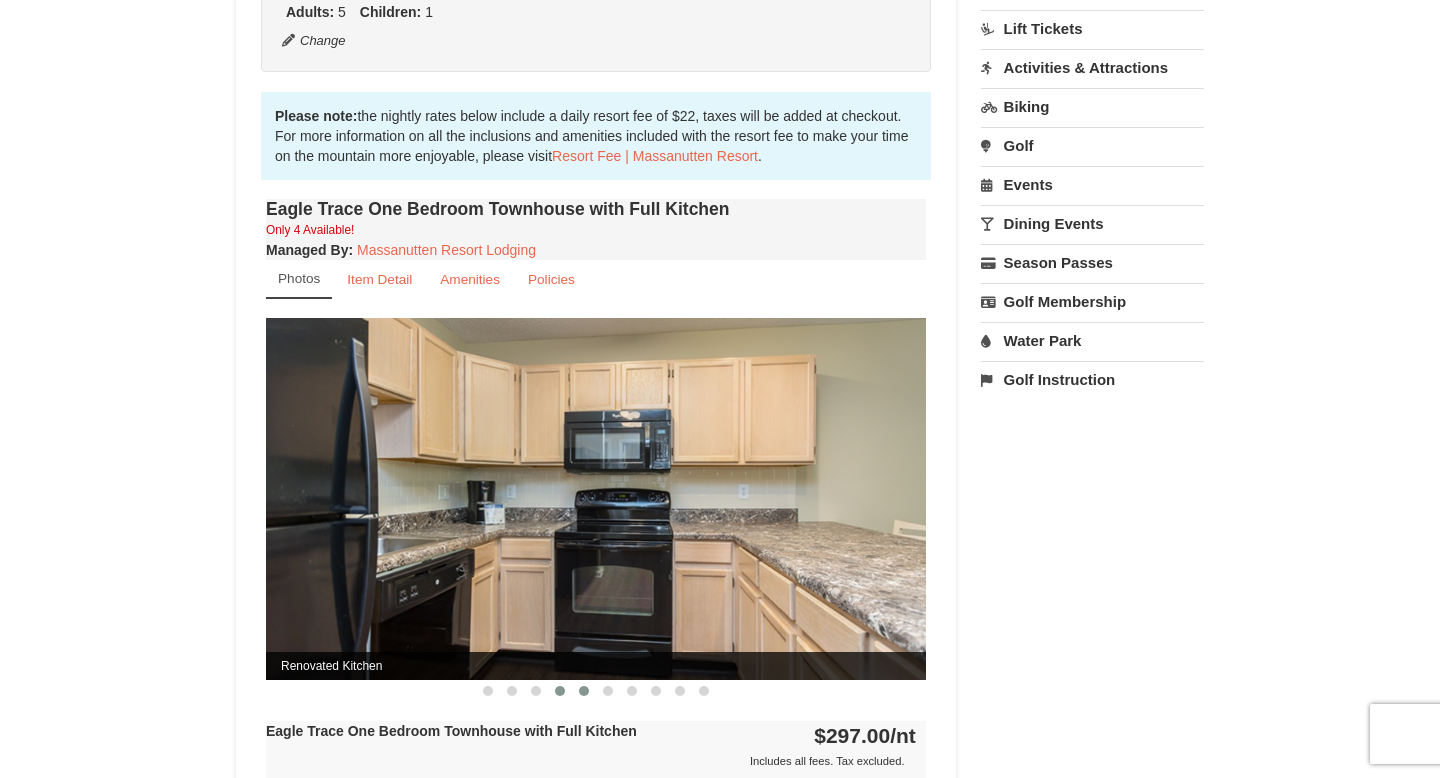 click at bounding box center [584, 691] 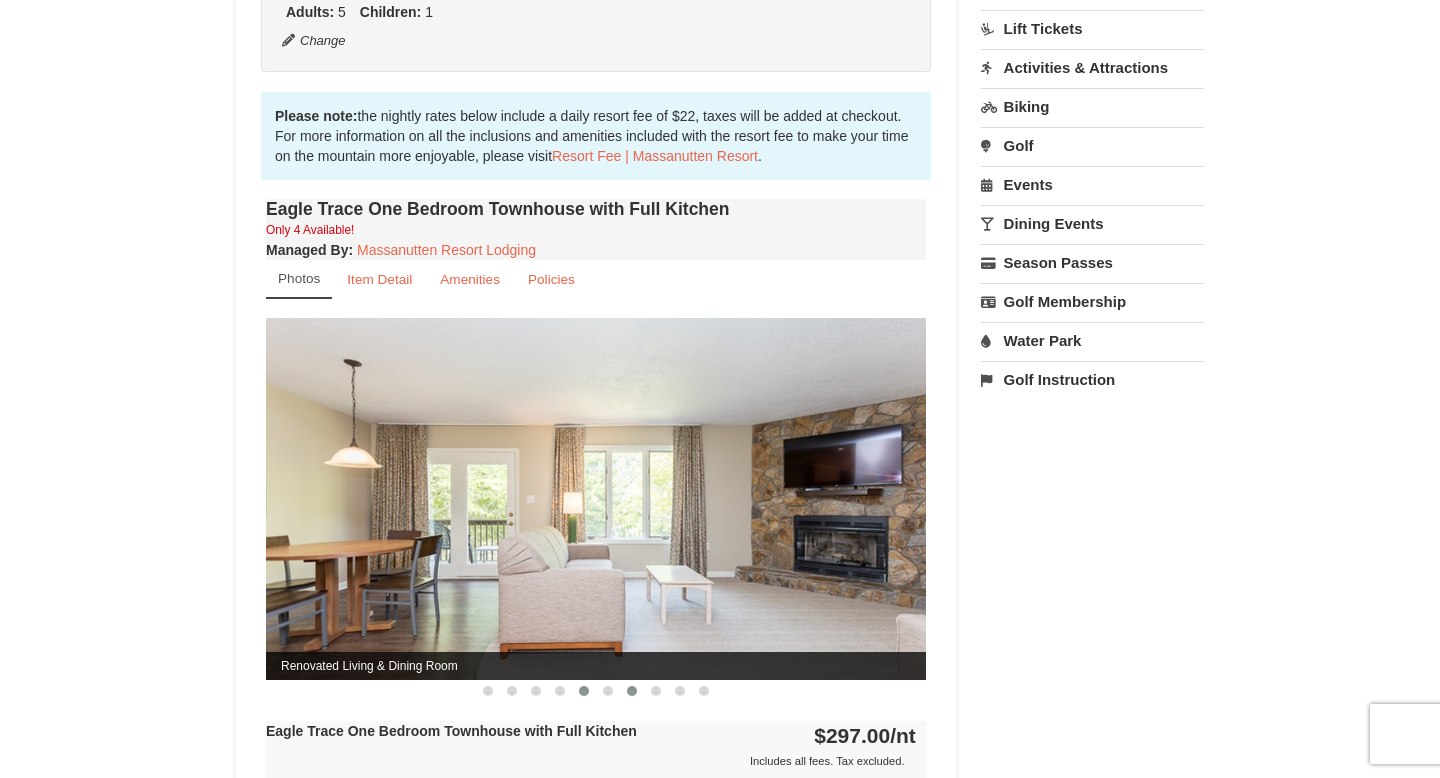 click at bounding box center [632, 691] 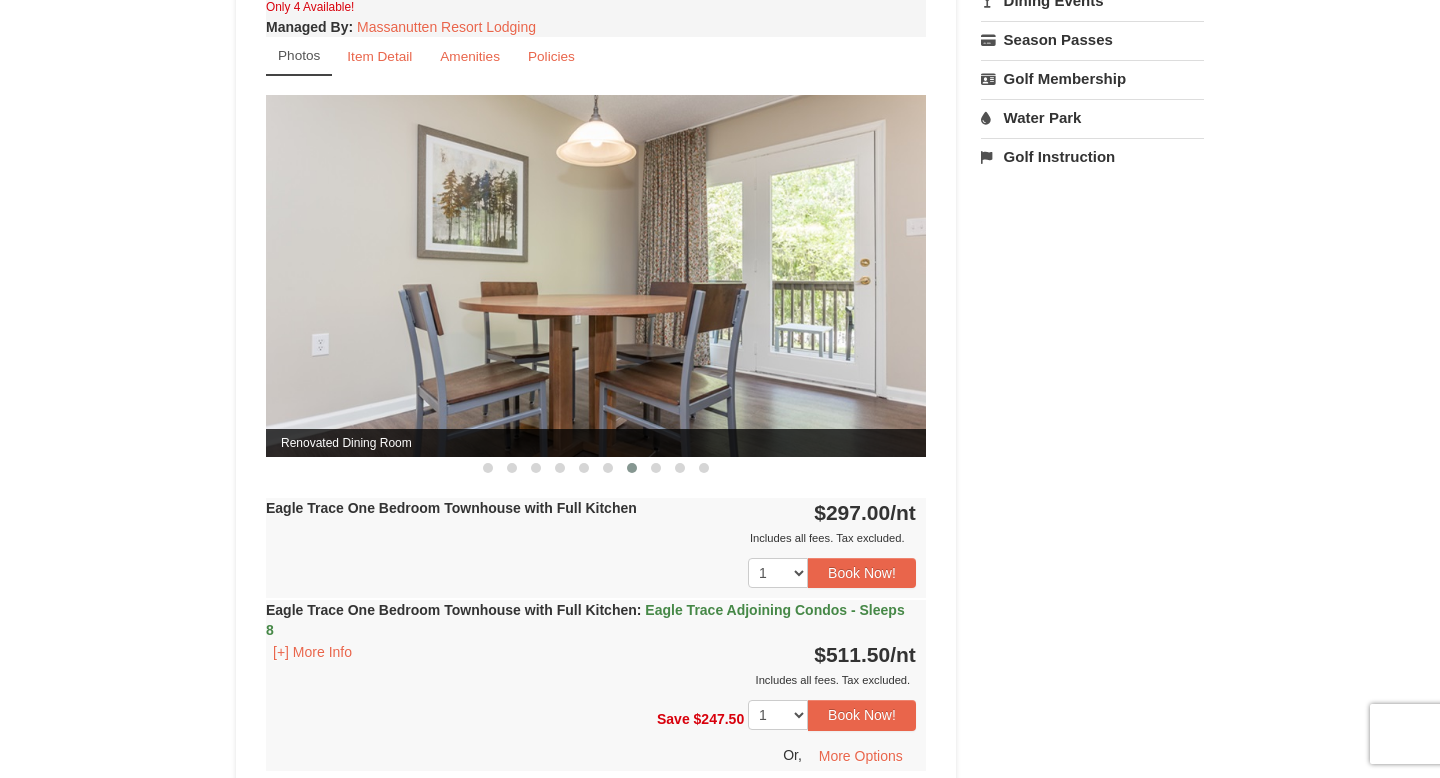 scroll, scrollTop: 746, scrollLeft: 0, axis: vertical 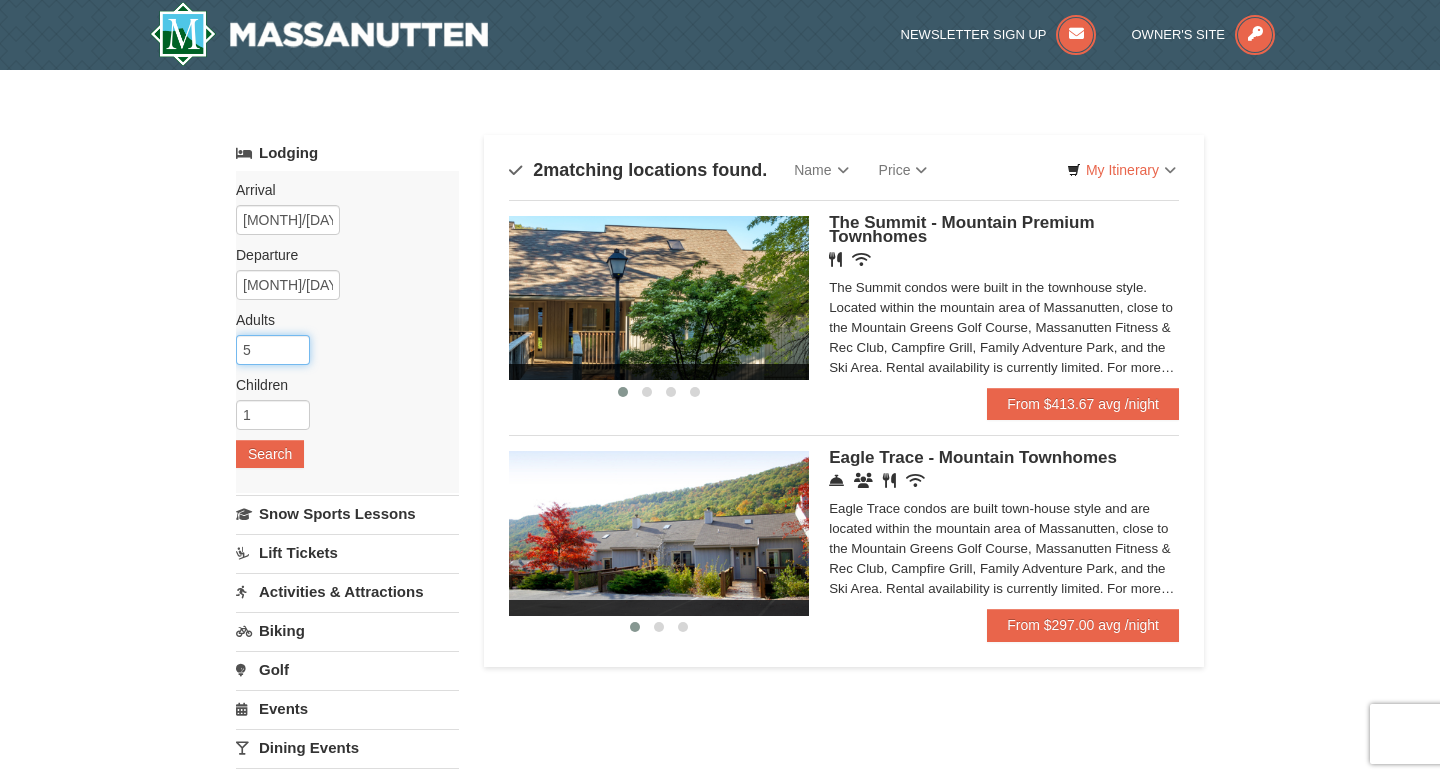 click on "5" at bounding box center [273, 350] 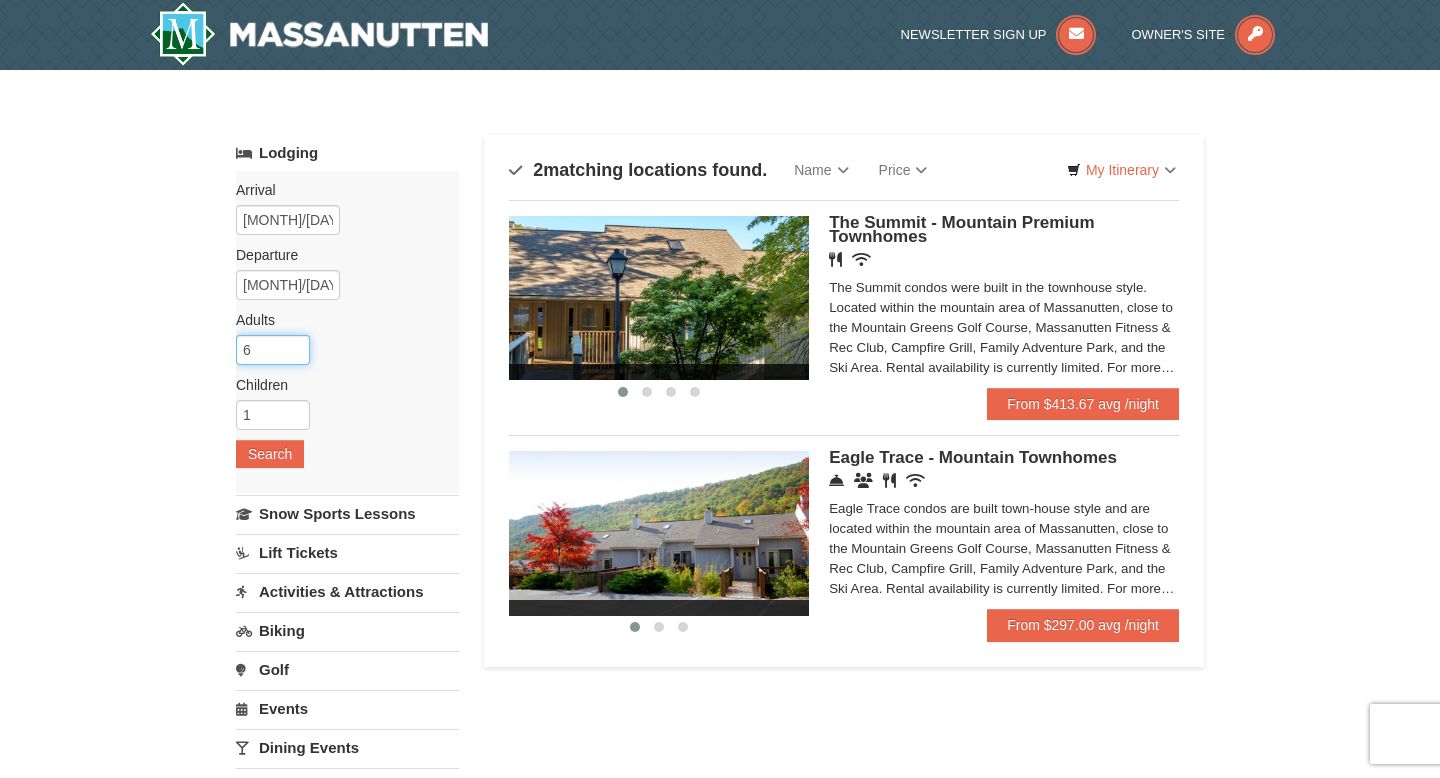 click on "6" at bounding box center (273, 350) 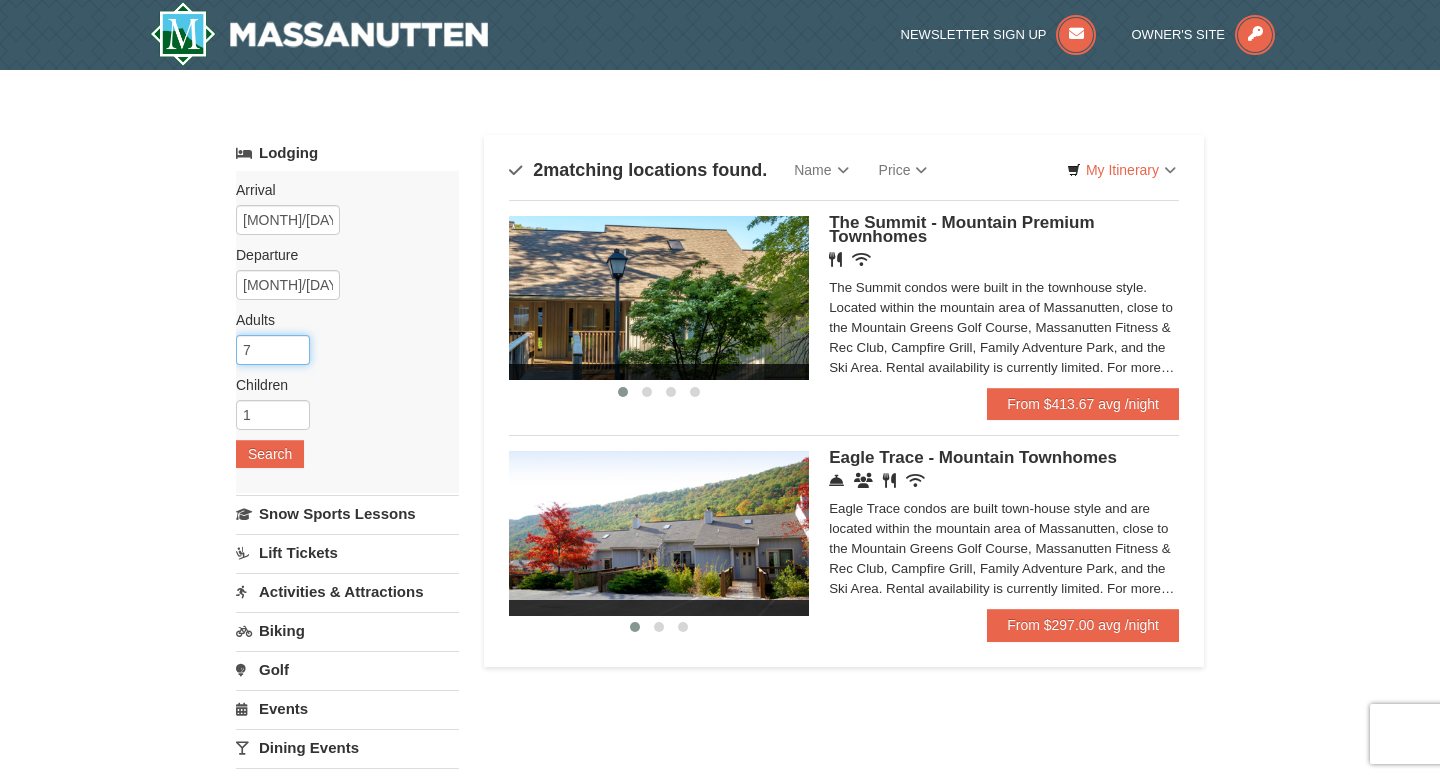 click on "7" at bounding box center [273, 350] 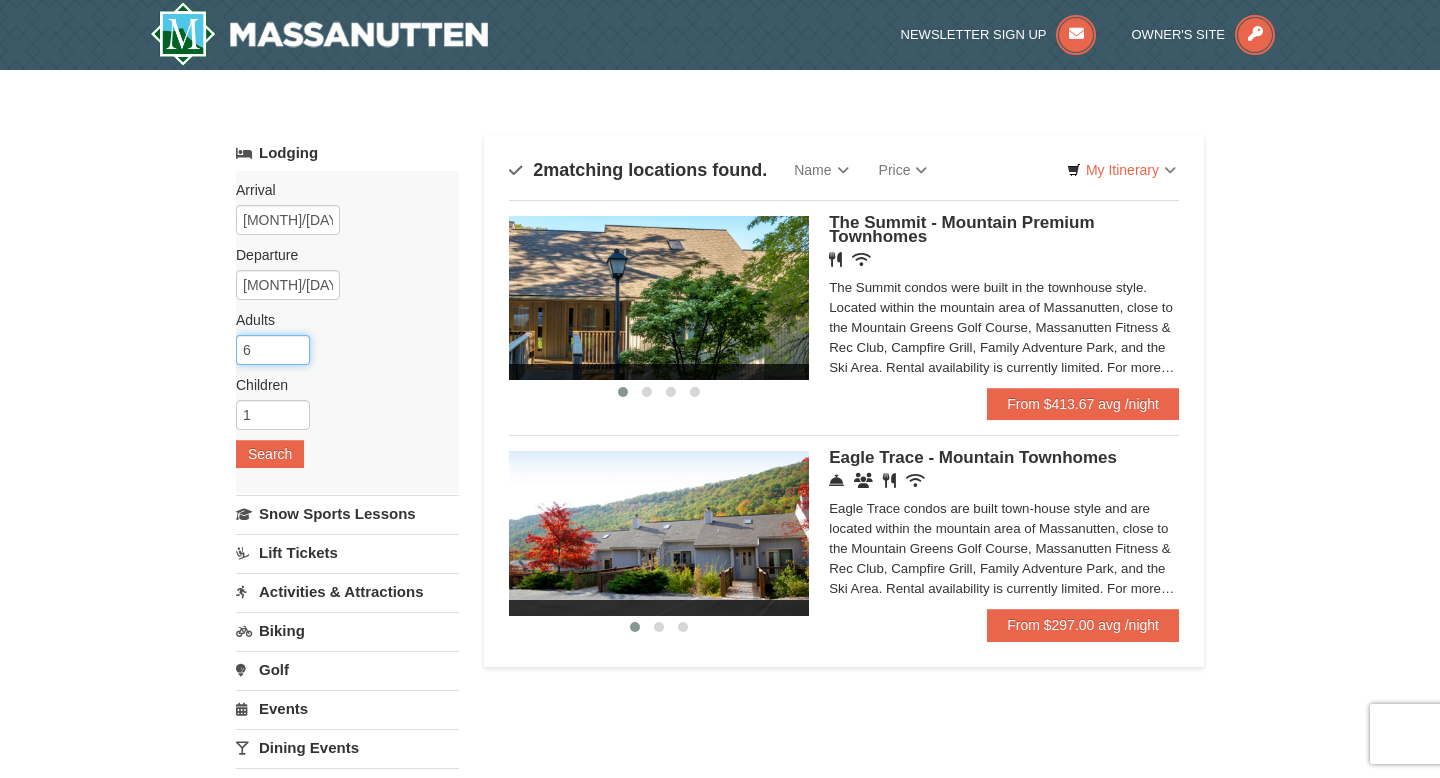 click on "6" at bounding box center [273, 350] 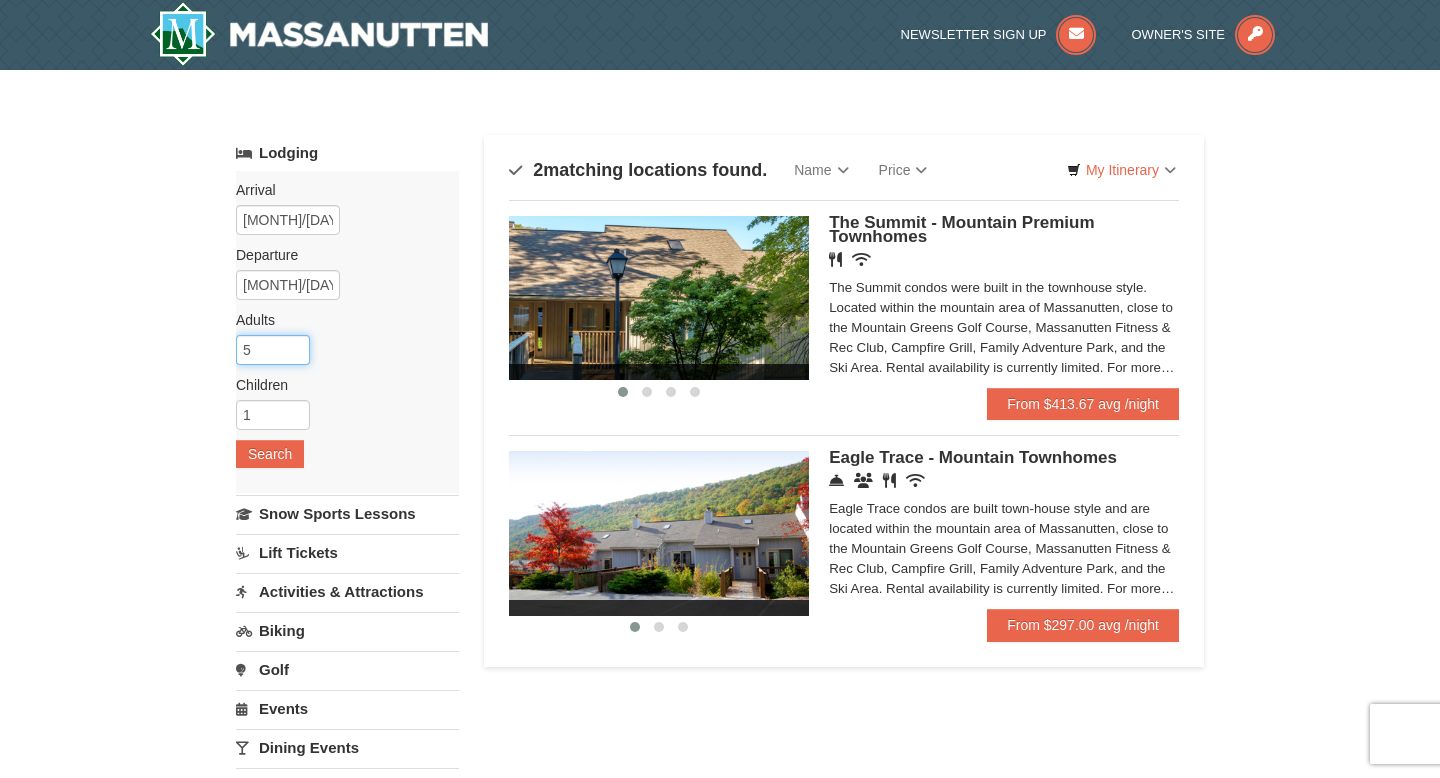 click on "5" at bounding box center [273, 350] 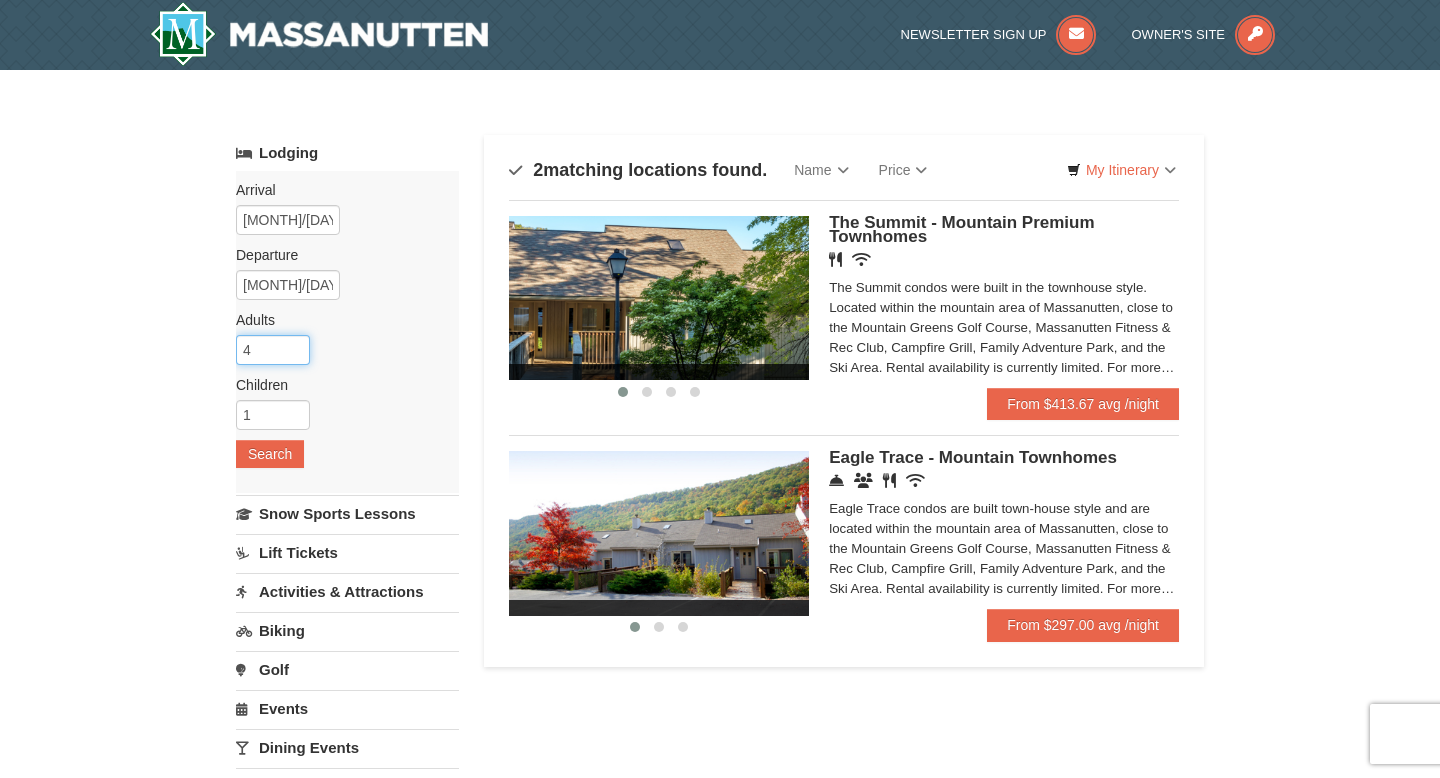 click on "4" at bounding box center [273, 350] 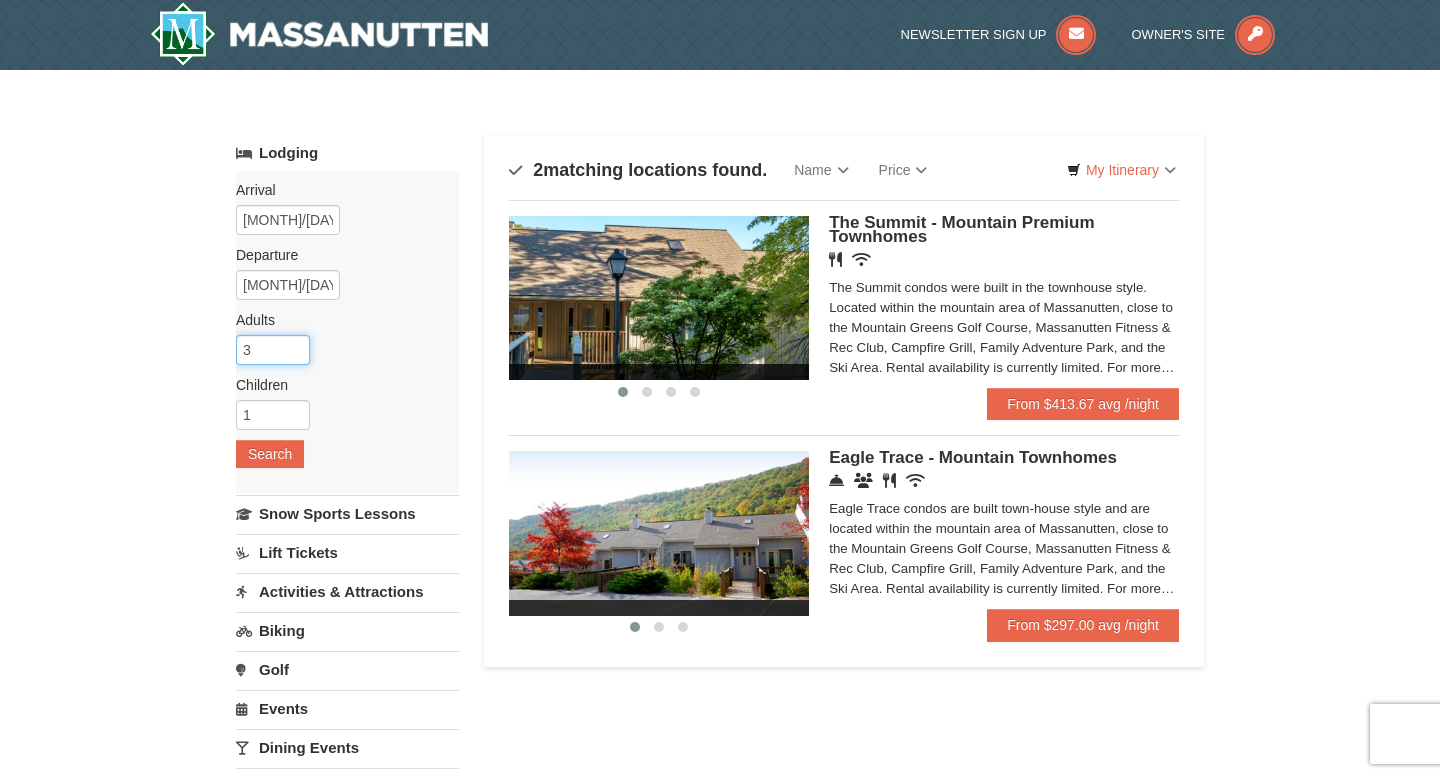 type on "3" 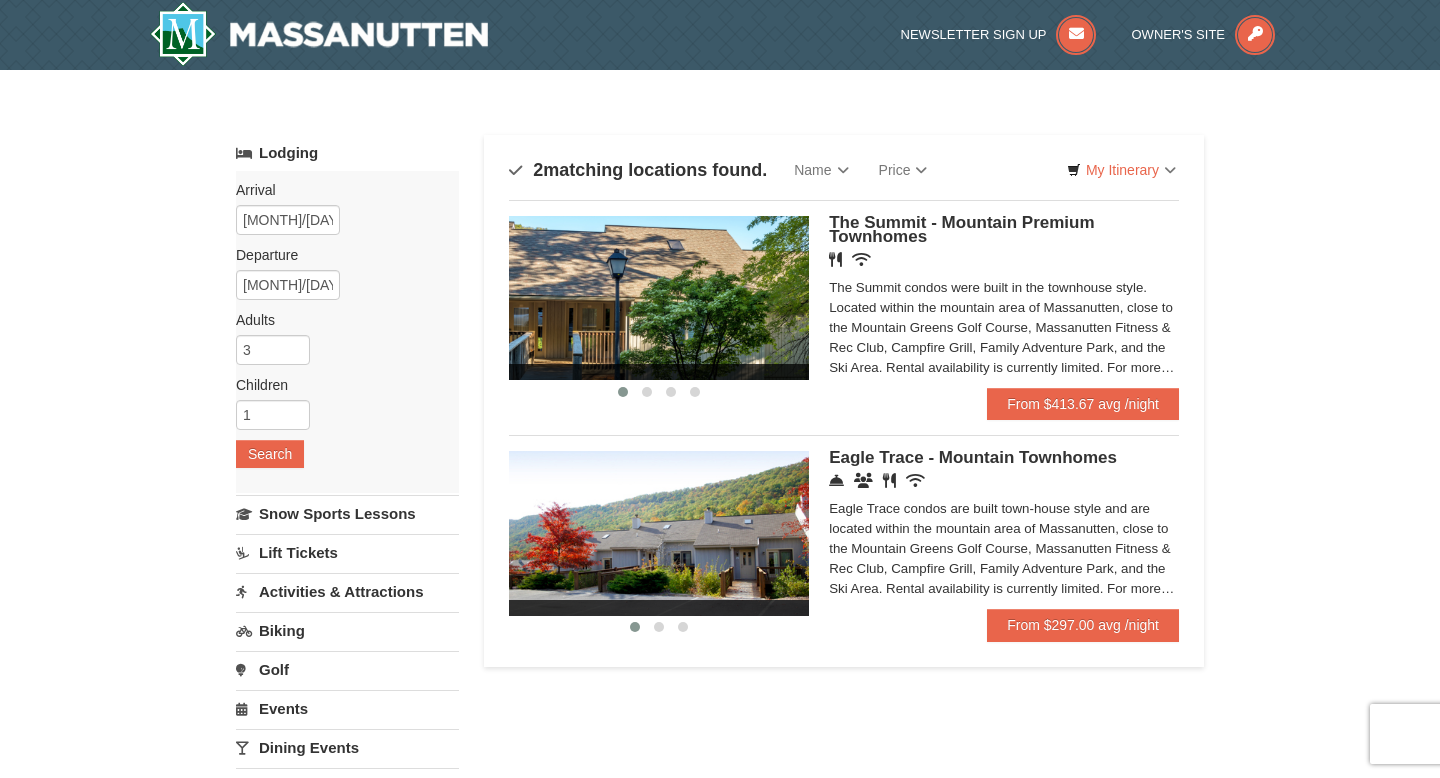 click on "Arrival Please format dates MM/DD/YYYY Please format dates MM/DD/YYYY
12/26/2025
Departure Please format dates MM/DD/YYYY Please format dates MM/DD/YYYY
12/29/2025
Adults Please format dates MM/DD/YYYY
3
Children Please format dates MM/DD/YYYY
1
Search" at bounding box center [347, 332] 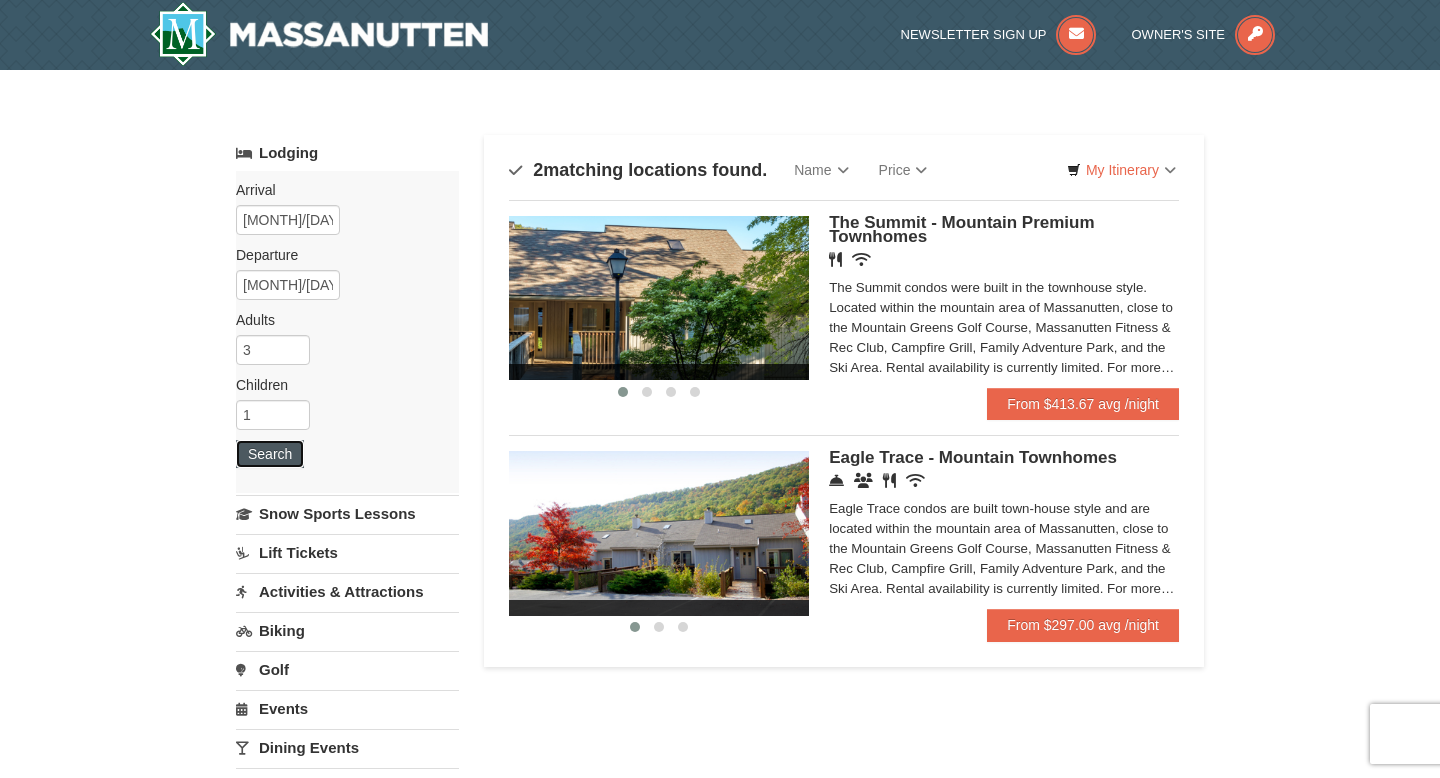 click on "Search" at bounding box center (270, 454) 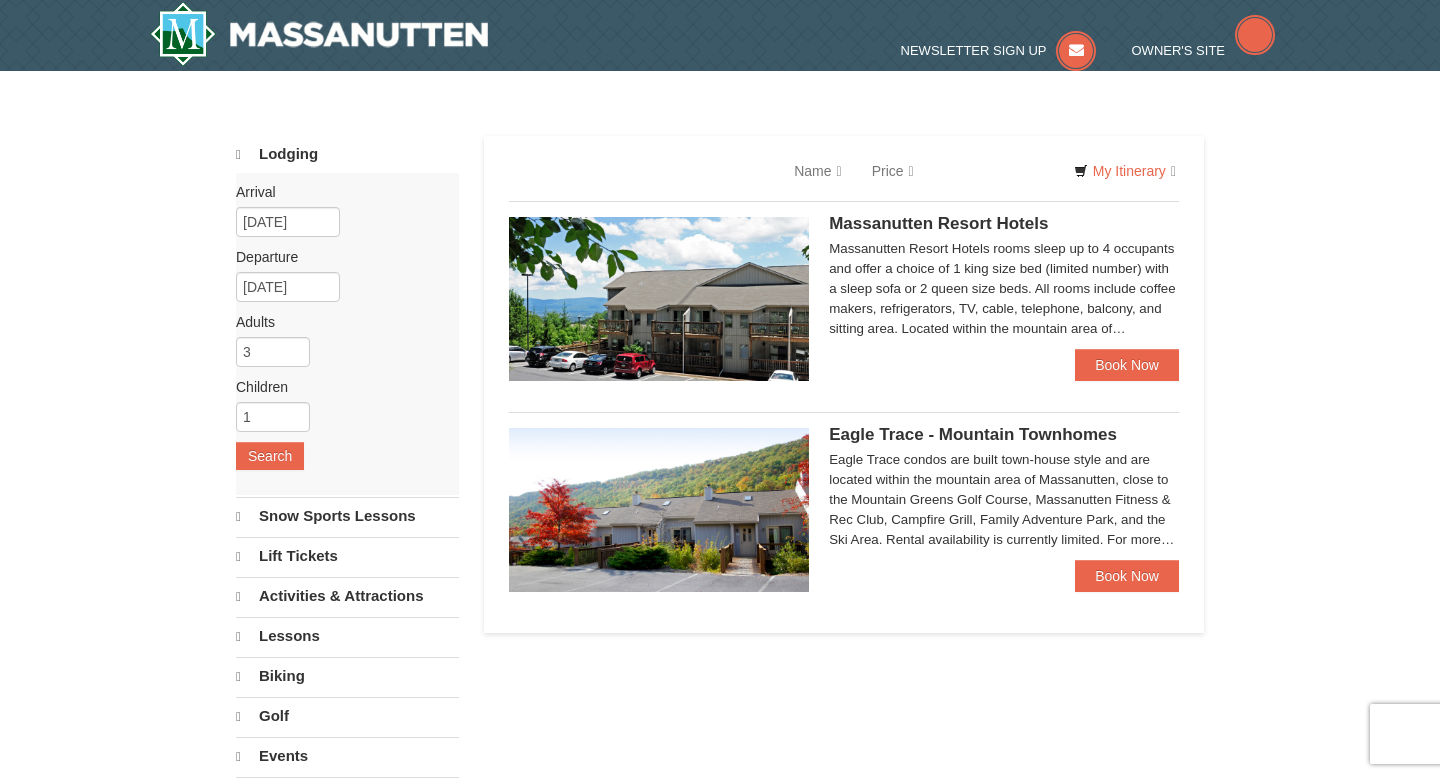scroll, scrollTop: 0, scrollLeft: 0, axis: both 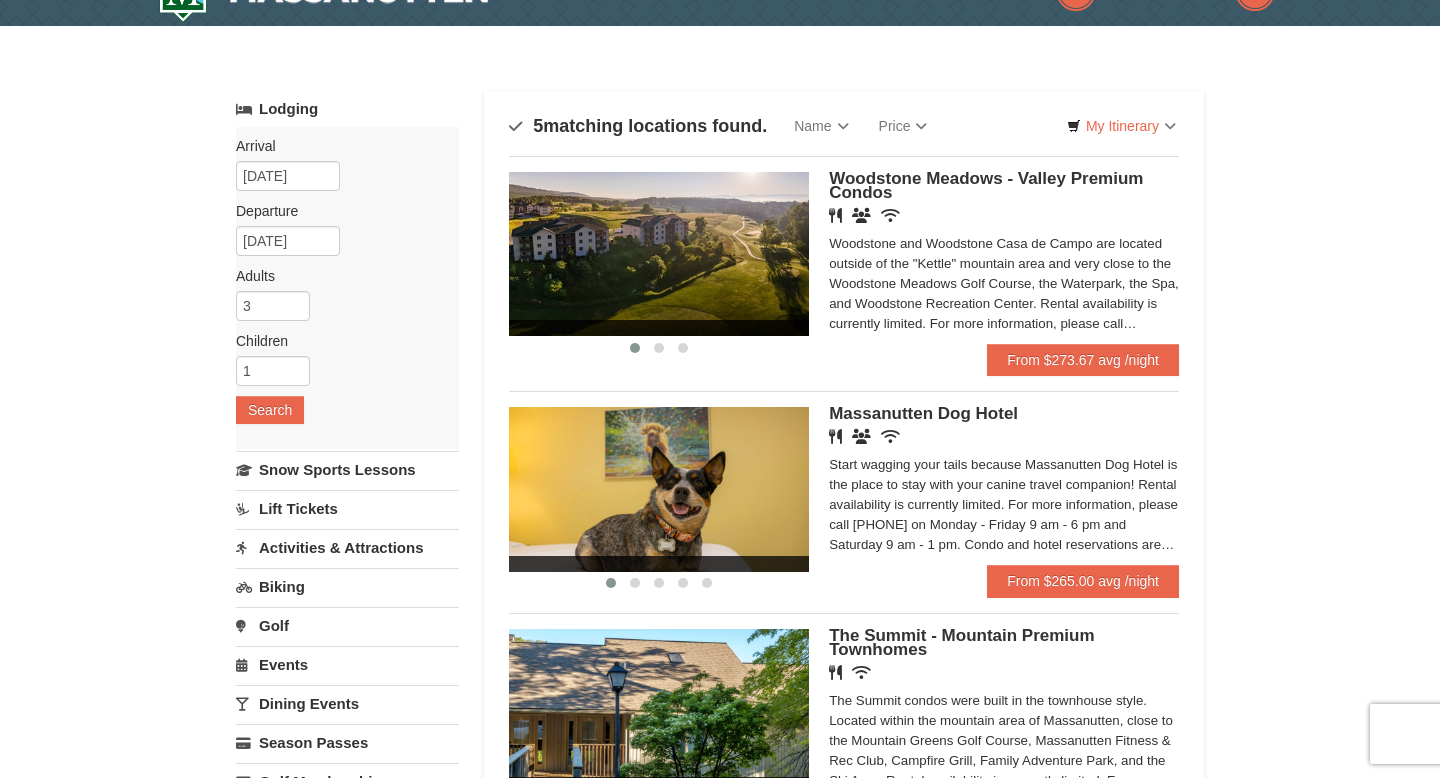 click at bounding box center [659, 254] 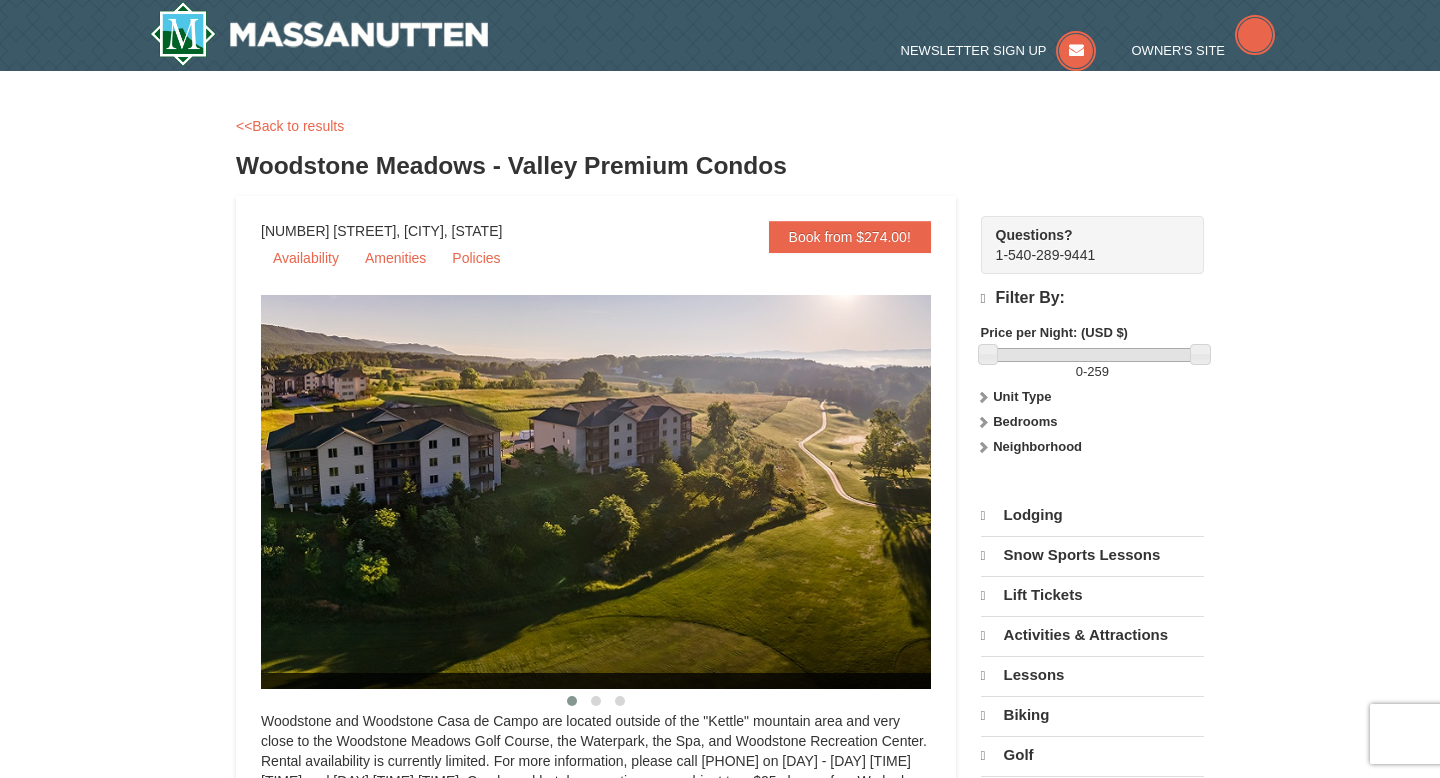 scroll, scrollTop: 0, scrollLeft: 0, axis: both 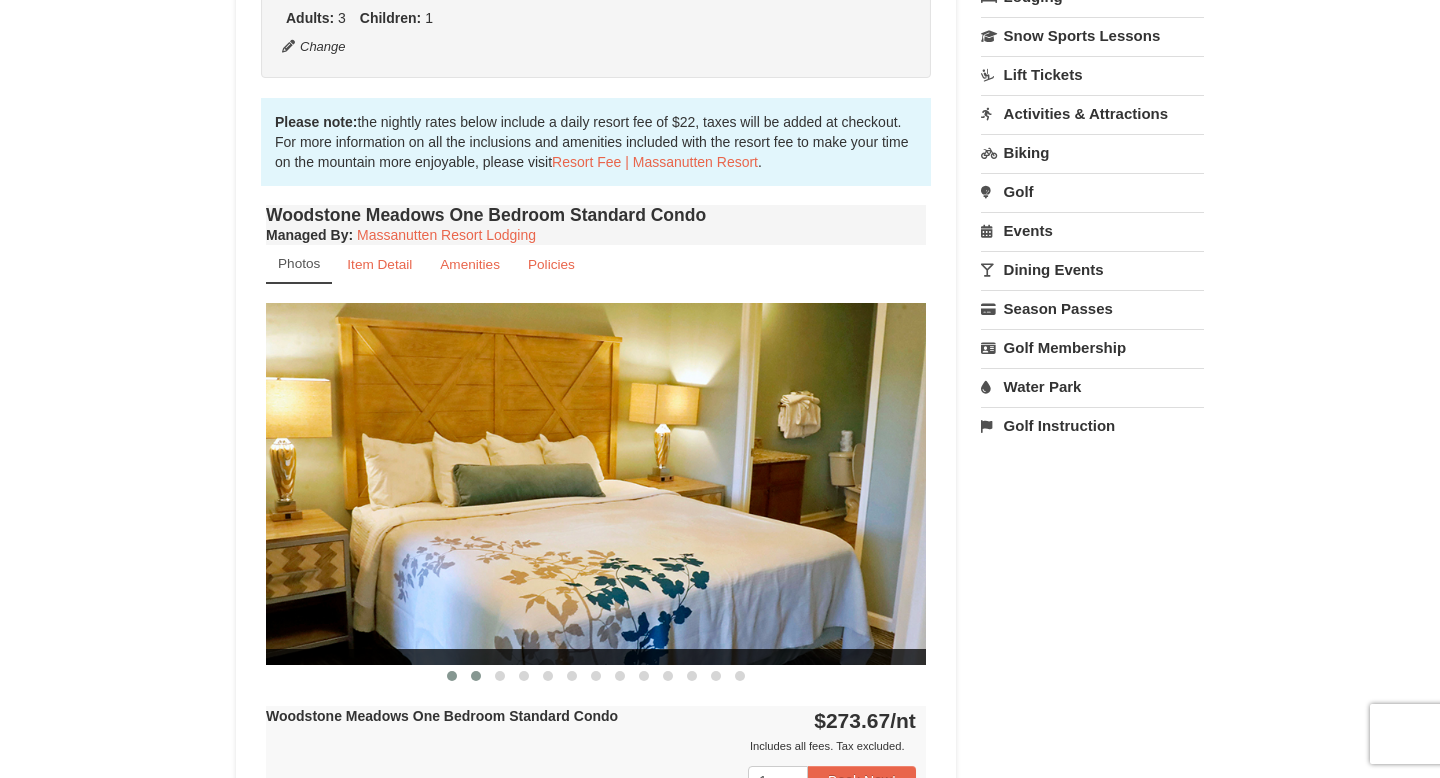 click at bounding box center [476, 676] 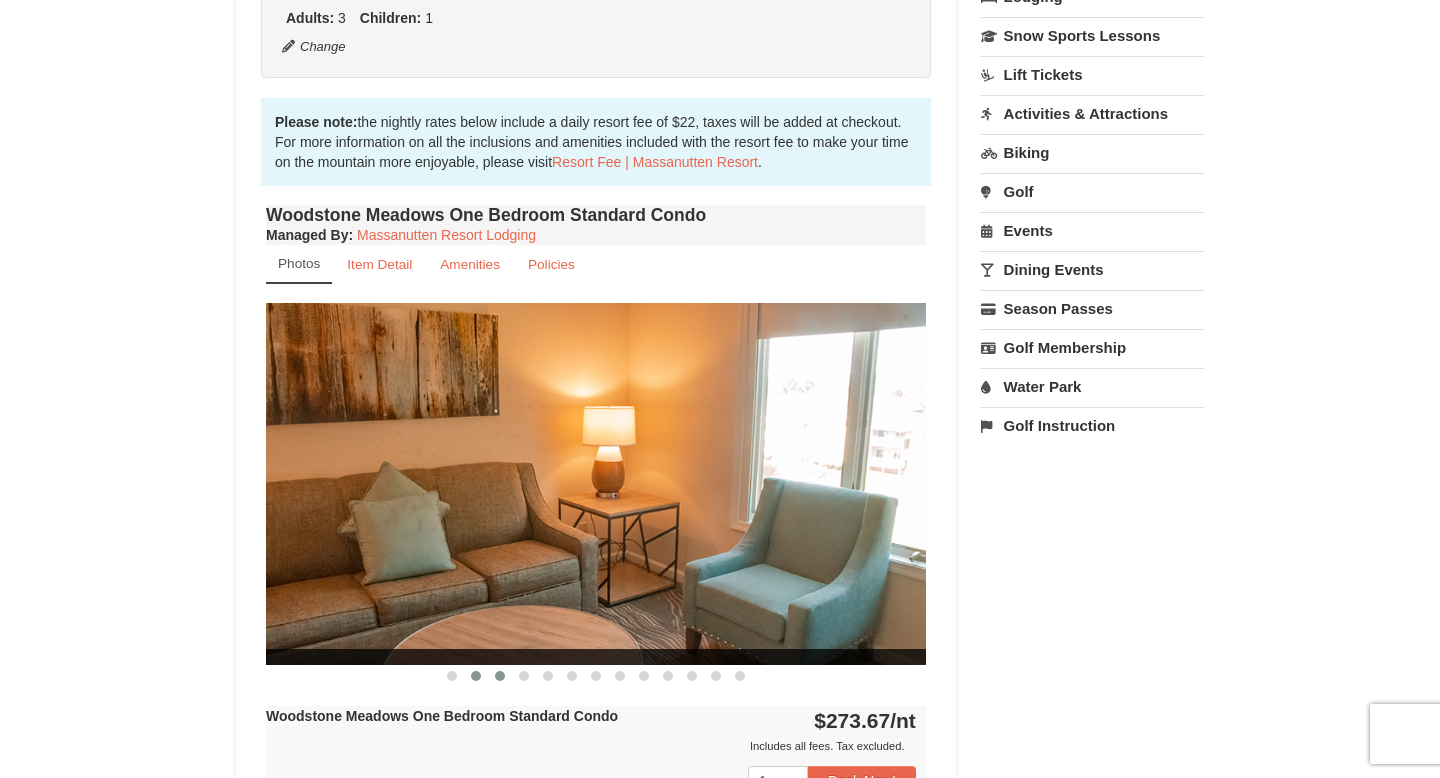 click at bounding box center [500, 676] 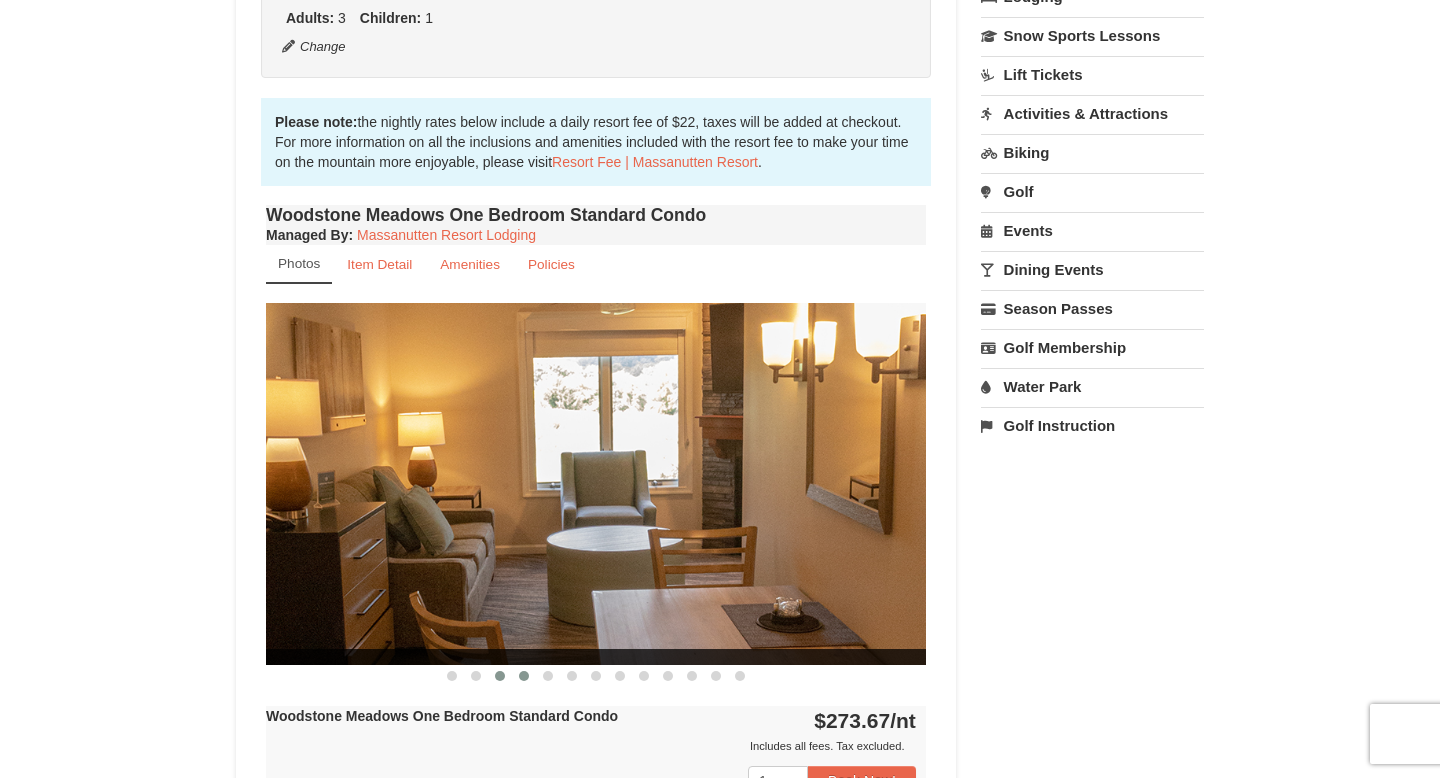 click at bounding box center (524, 676) 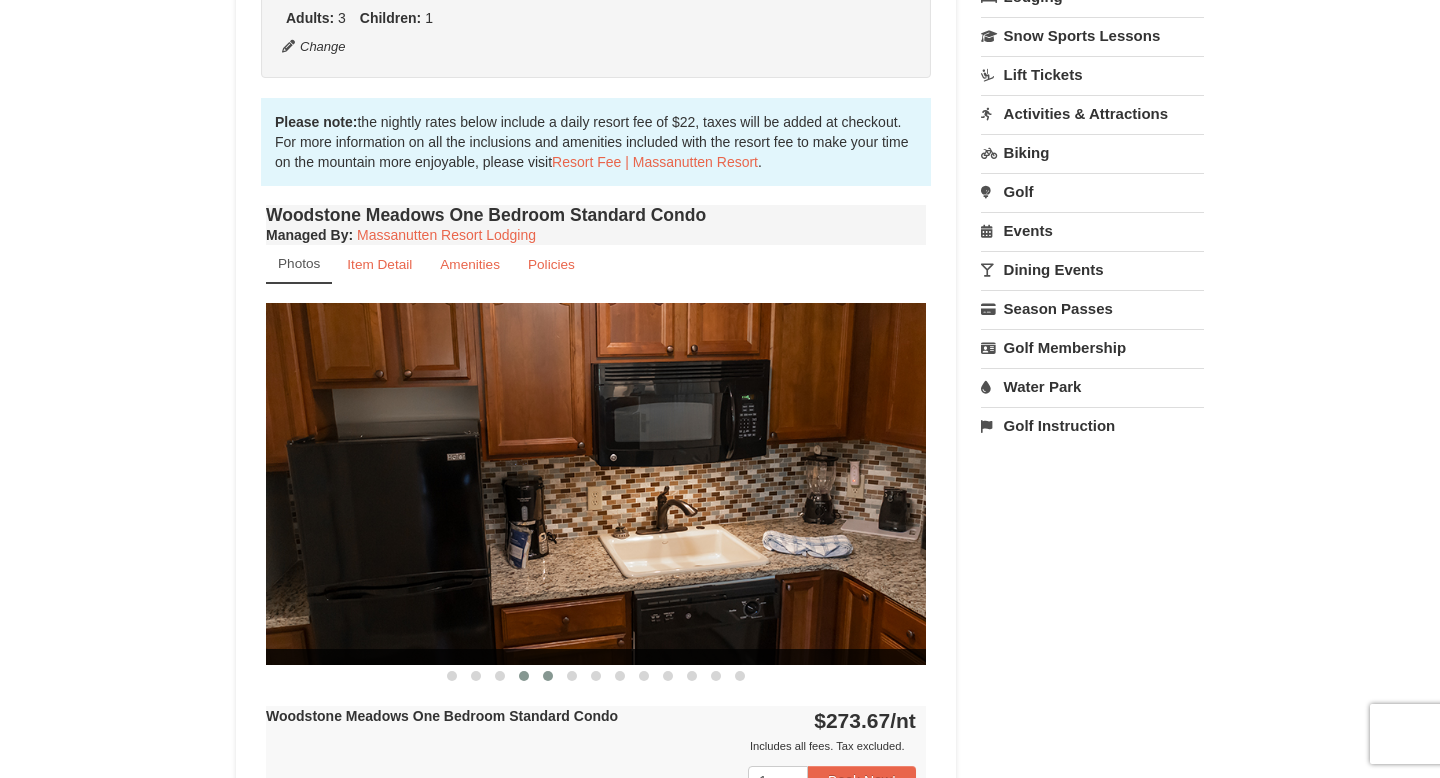 click at bounding box center (548, 676) 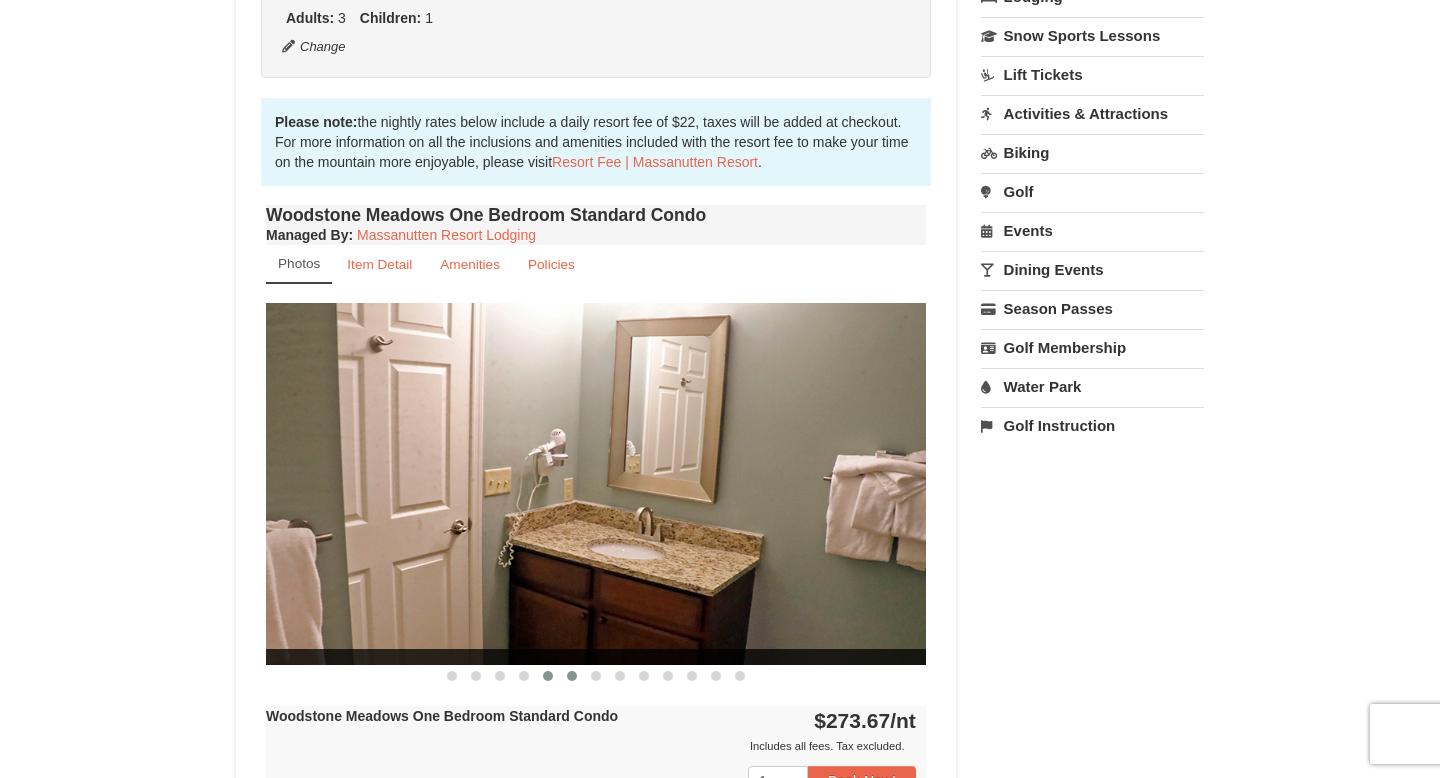 click at bounding box center [572, 676] 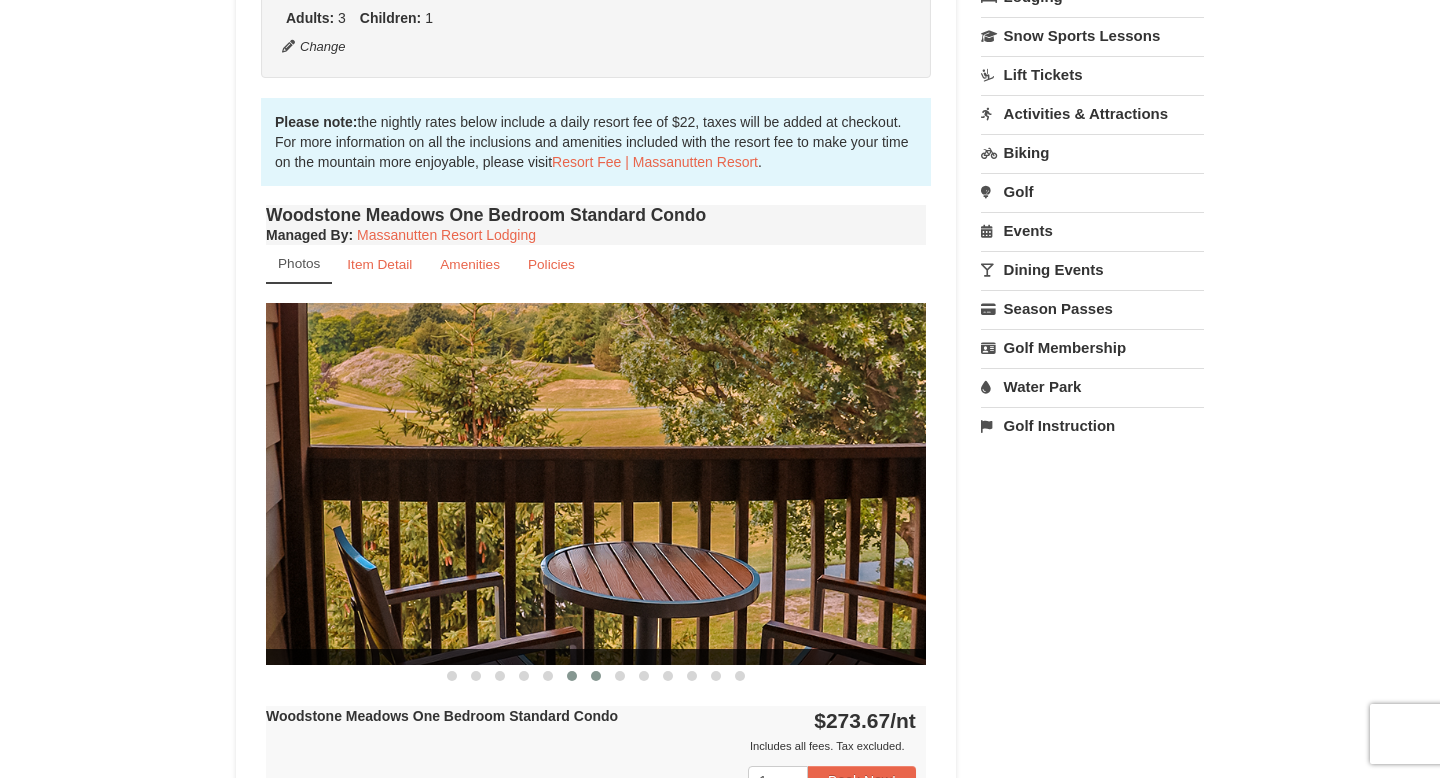 click at bounding box center [596, 676] 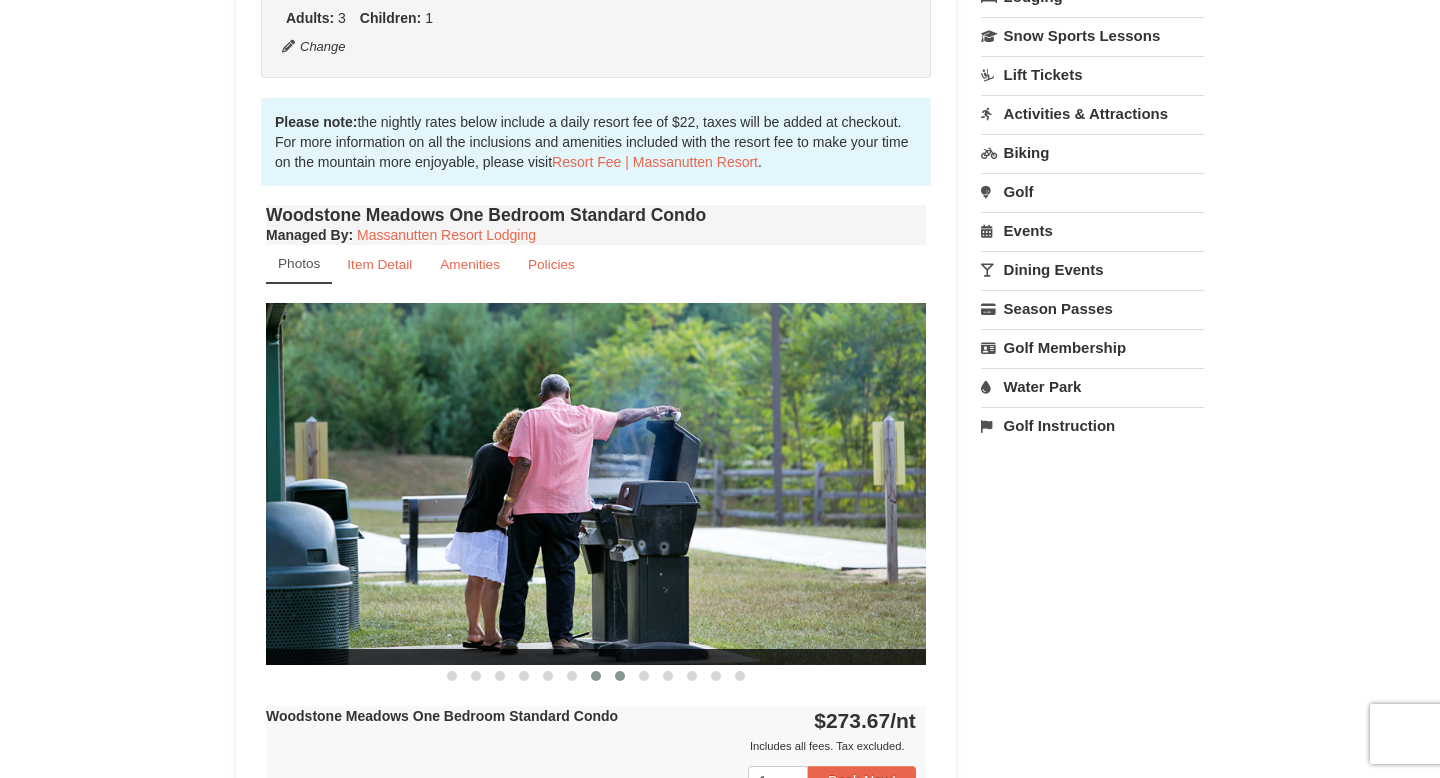 click at bounding box center (620, 676) 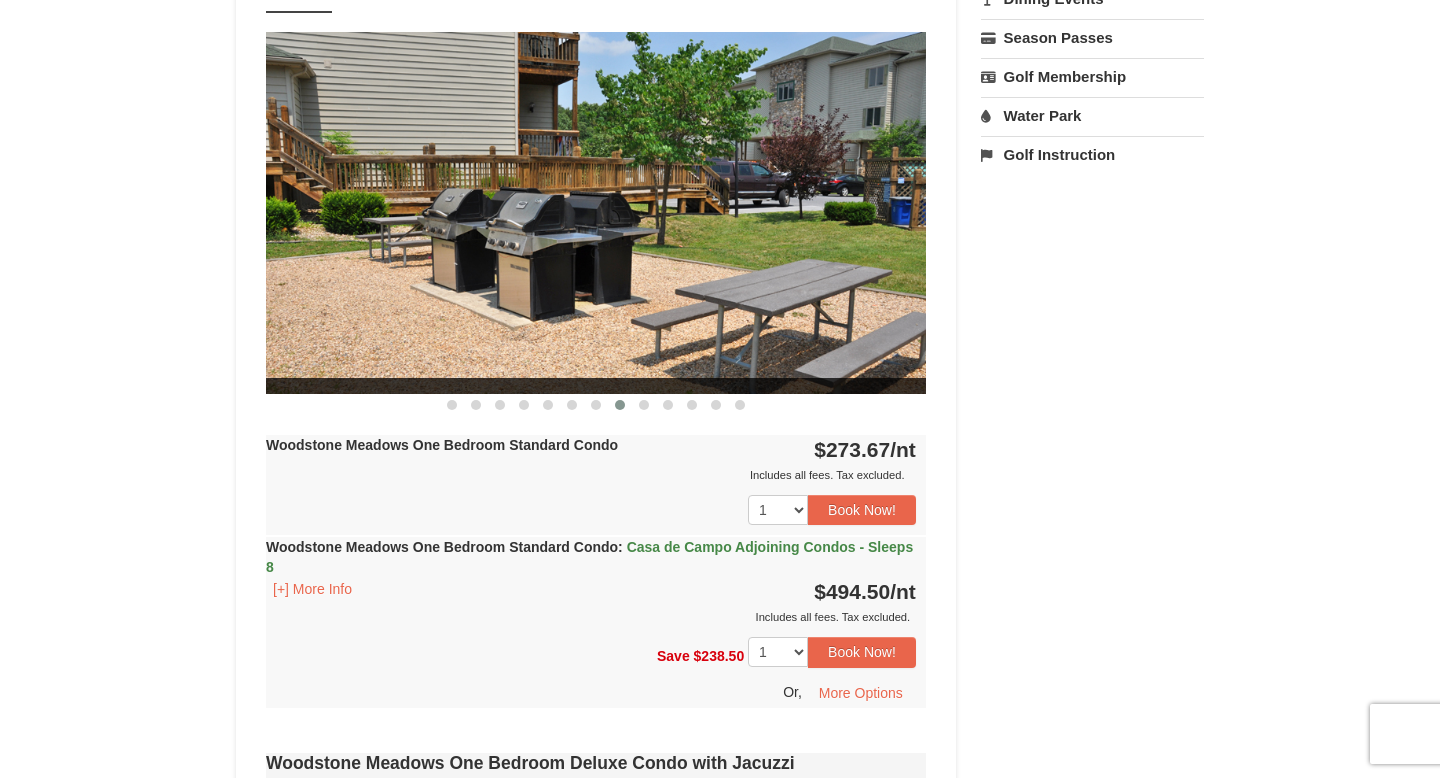 scroll, scrollTop: 792, scrollLeft: 0, axis: vertical 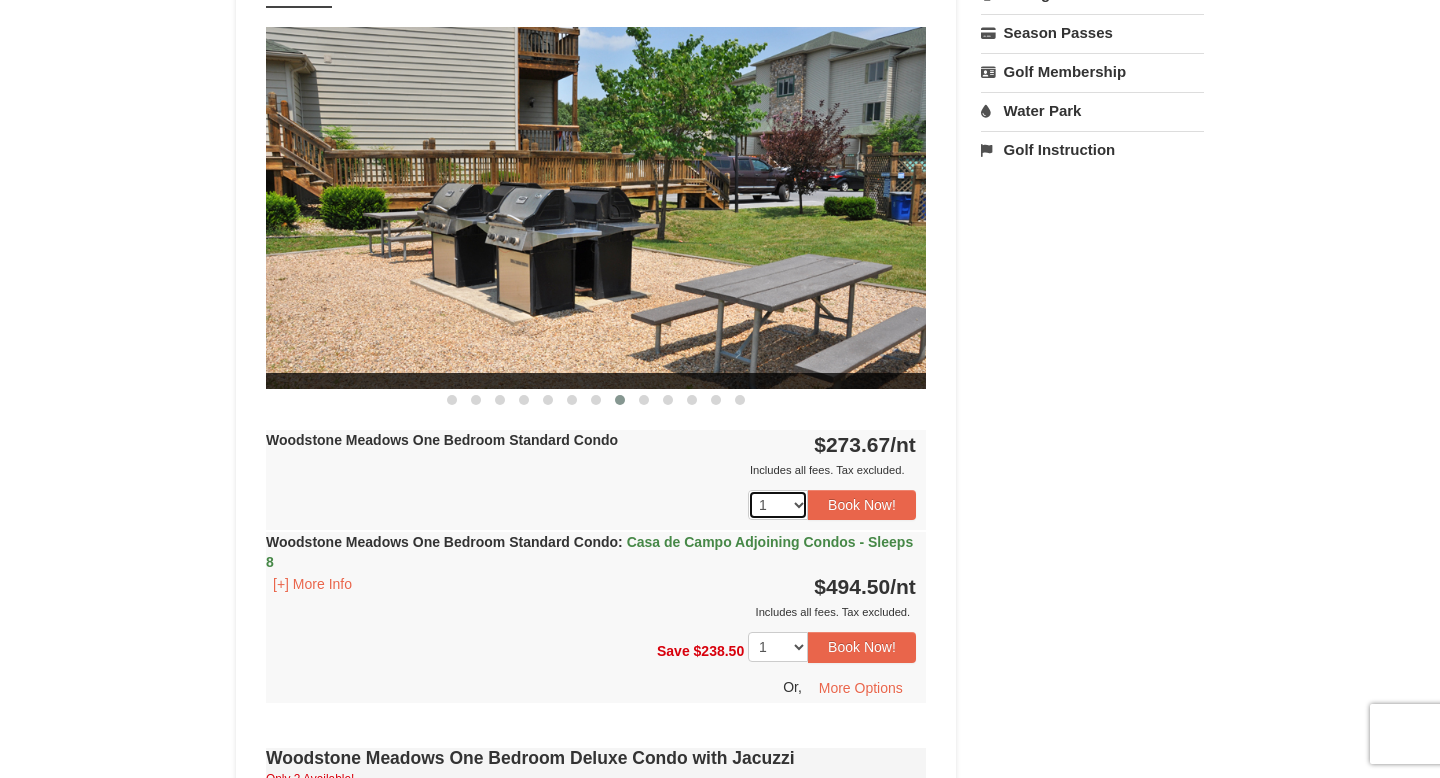 click on "1
2
3
4
5
6" at bounding box center (778, 505) 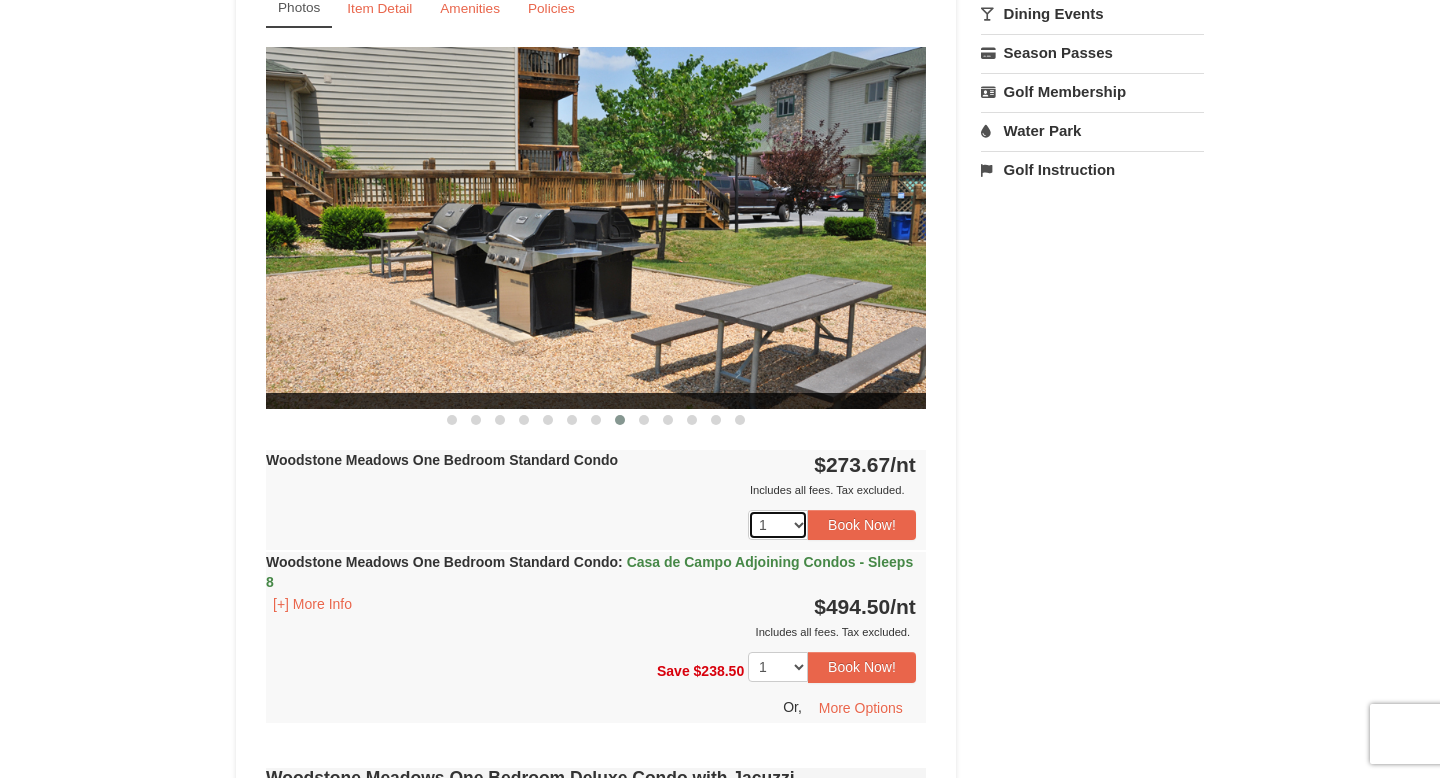 scroll, scrollTop: 776, scrollLeft: 0, axis: vertical 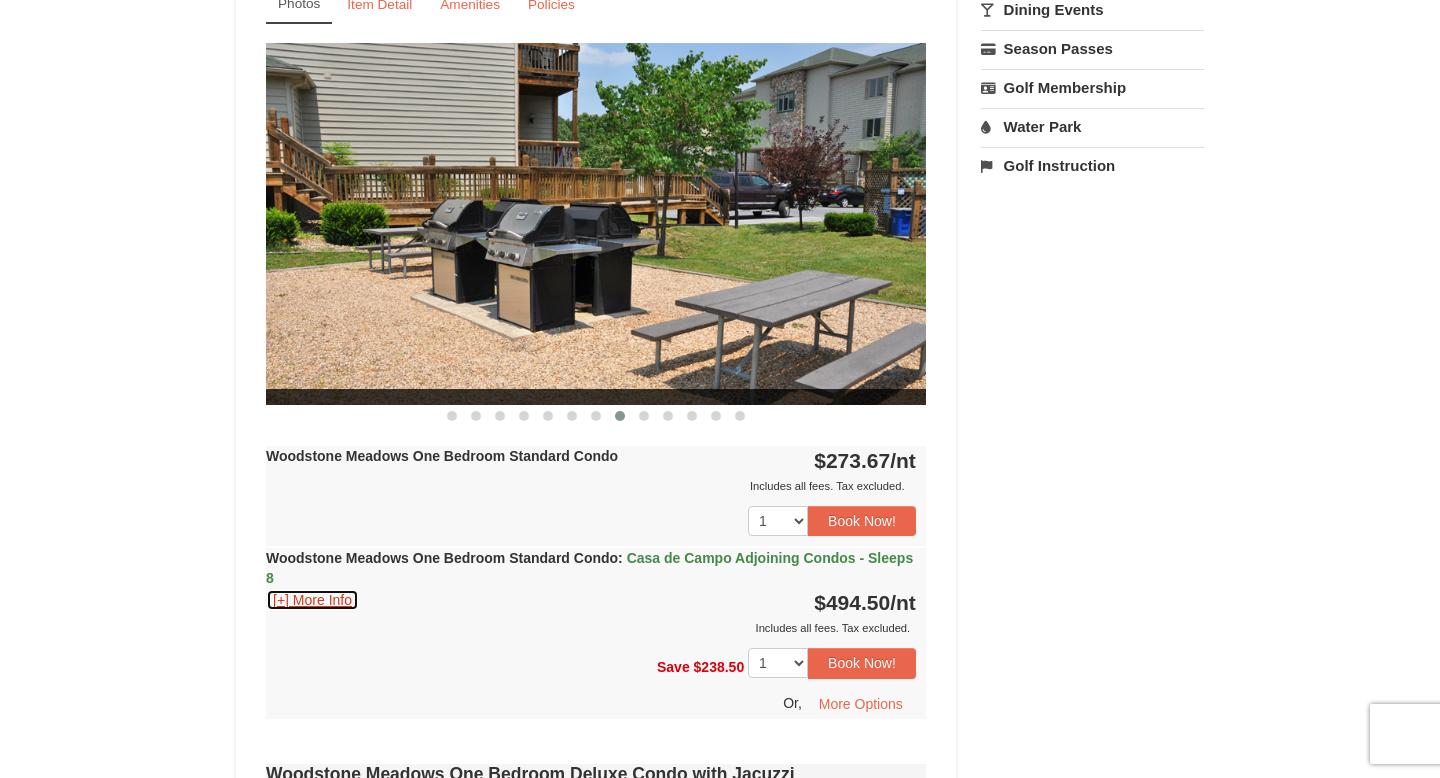 click on "[+] More Info" at bounding box center [312, 600] 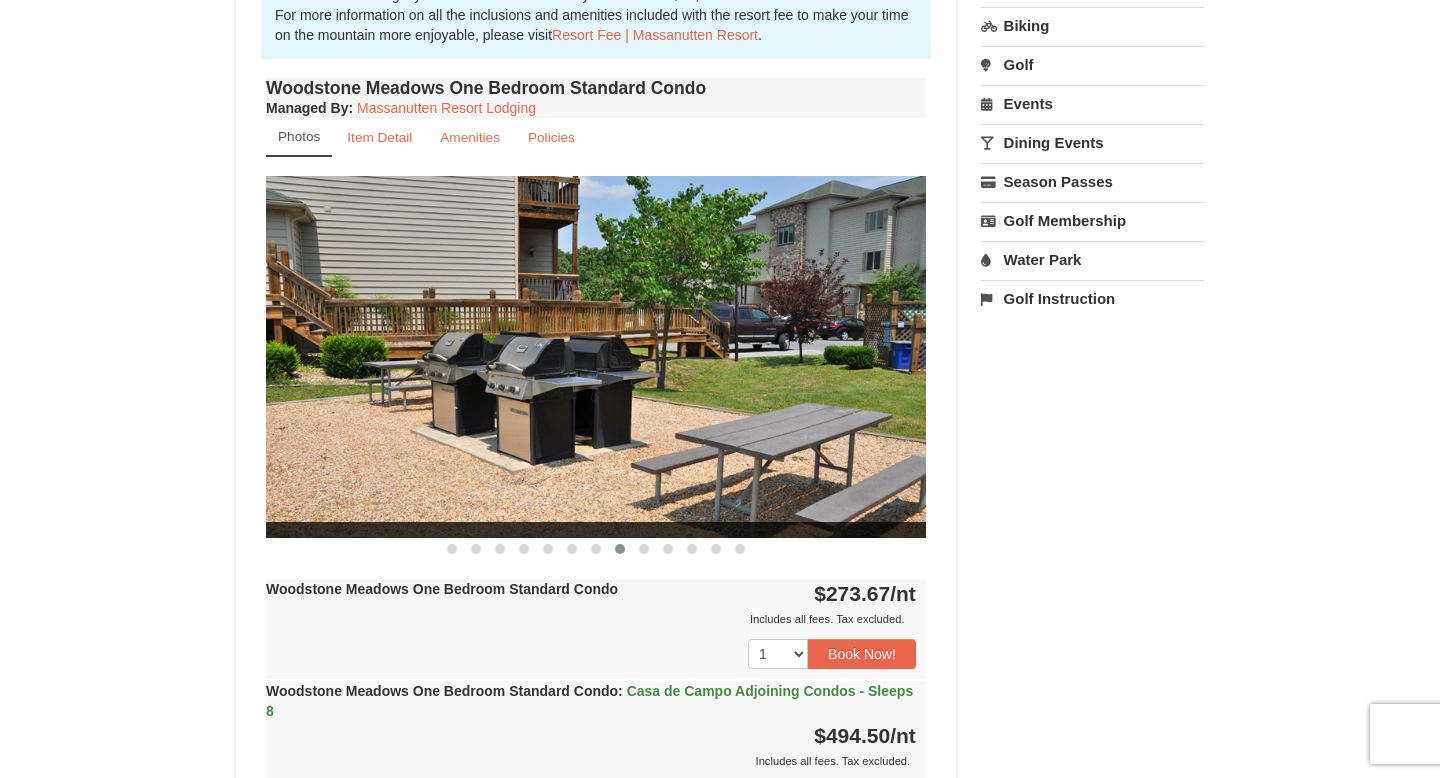scroll, scrollTop: 663, scrollLeft: 0, axis: vertical 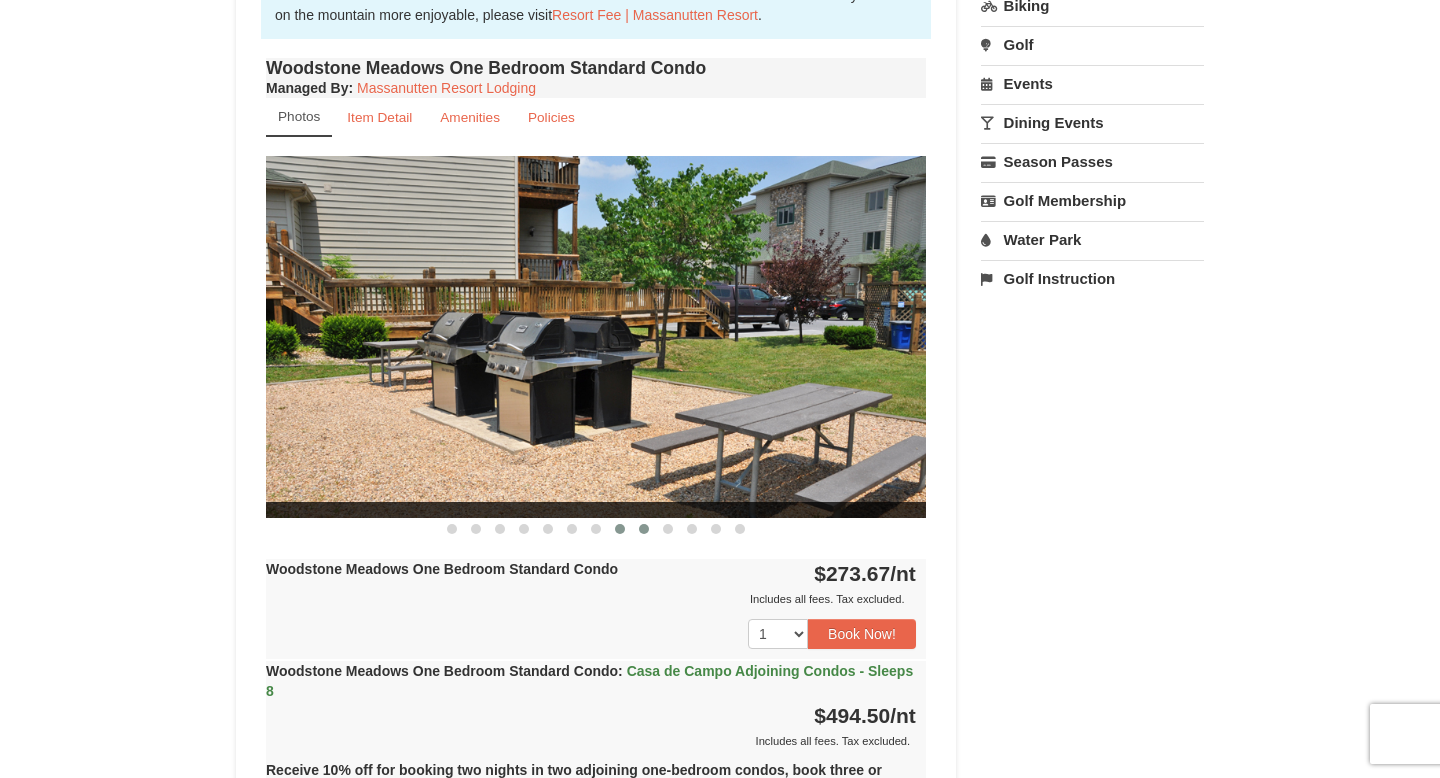 click at bounding box center [644, 529] 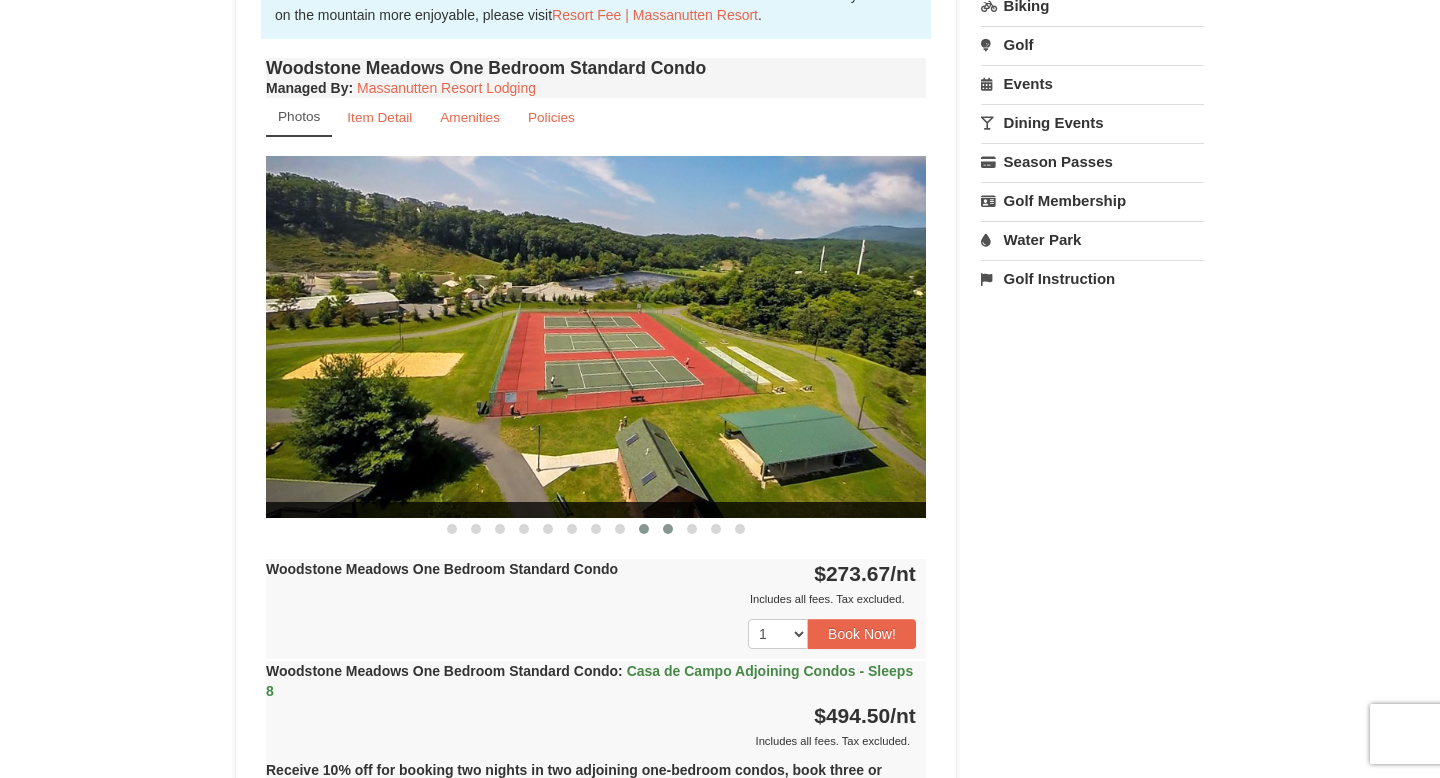click at bounding box center [668, 529] 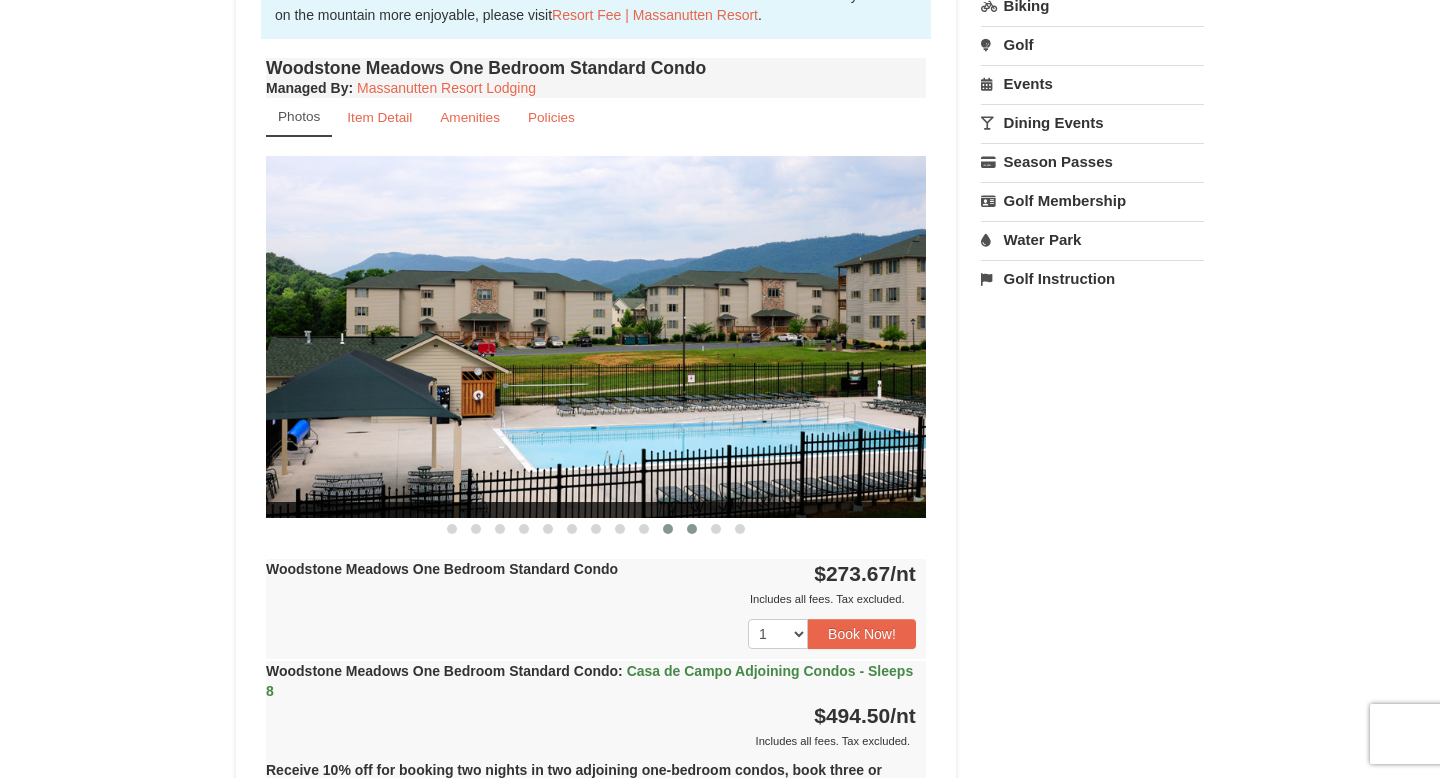 click at bounding box center [692, 529] 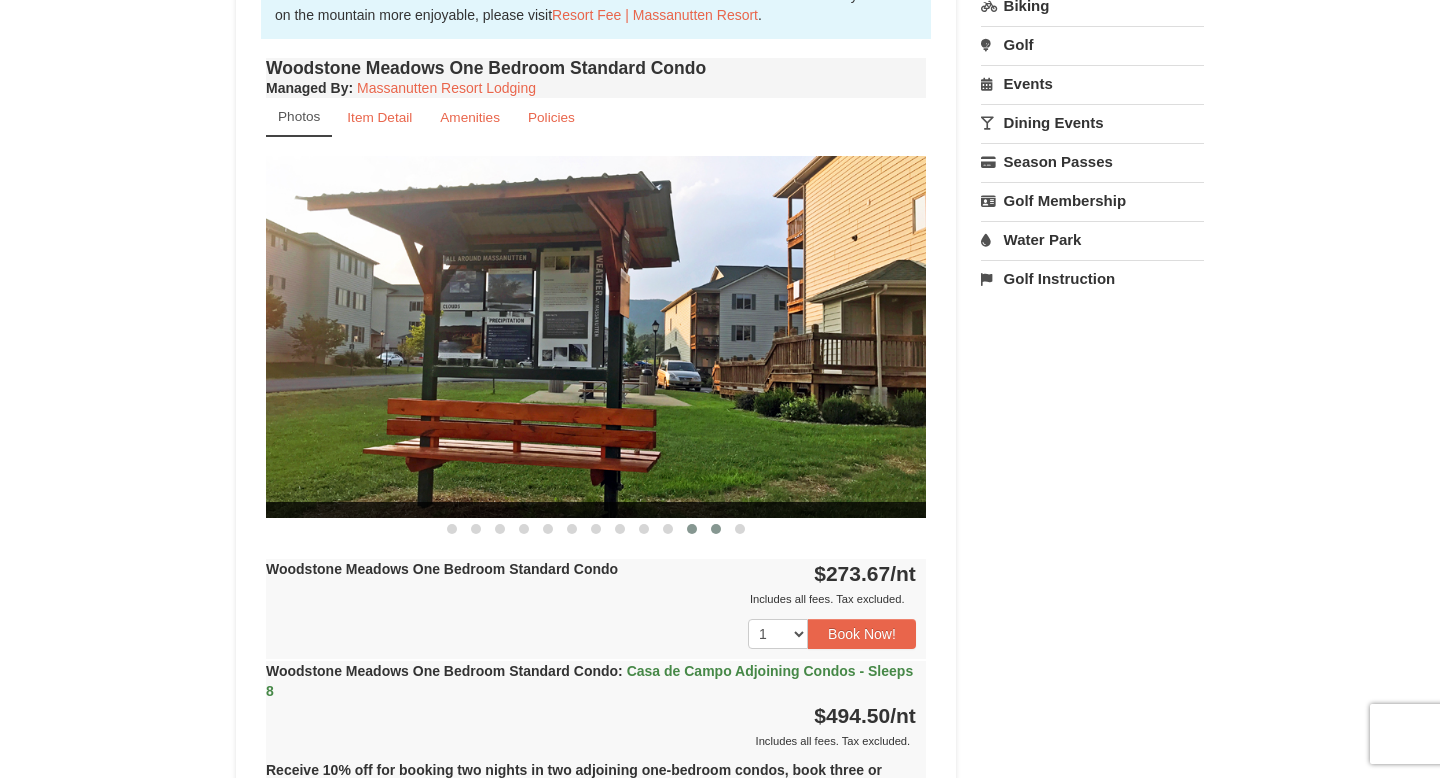 click at bounding box center [716, 529] 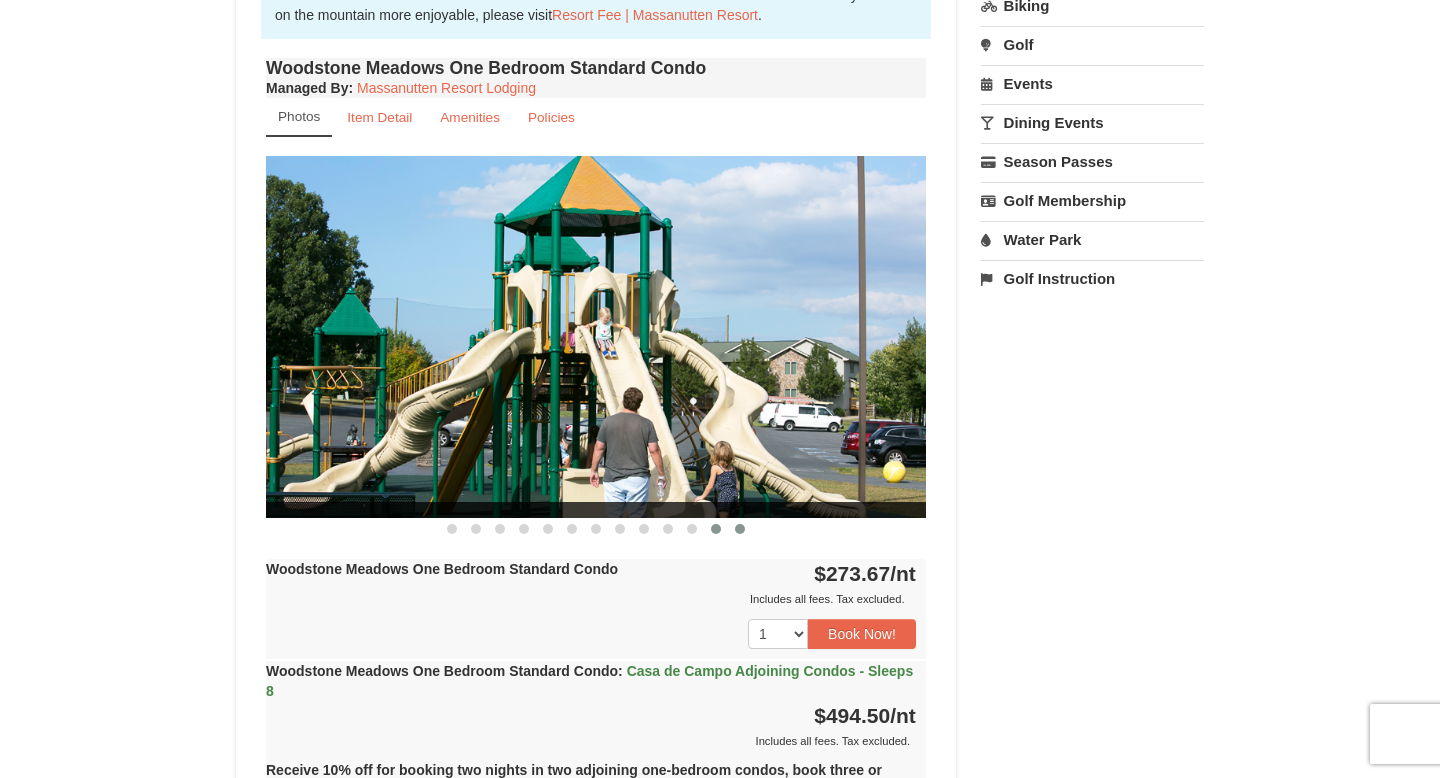 click at bounding box center (740, 529) 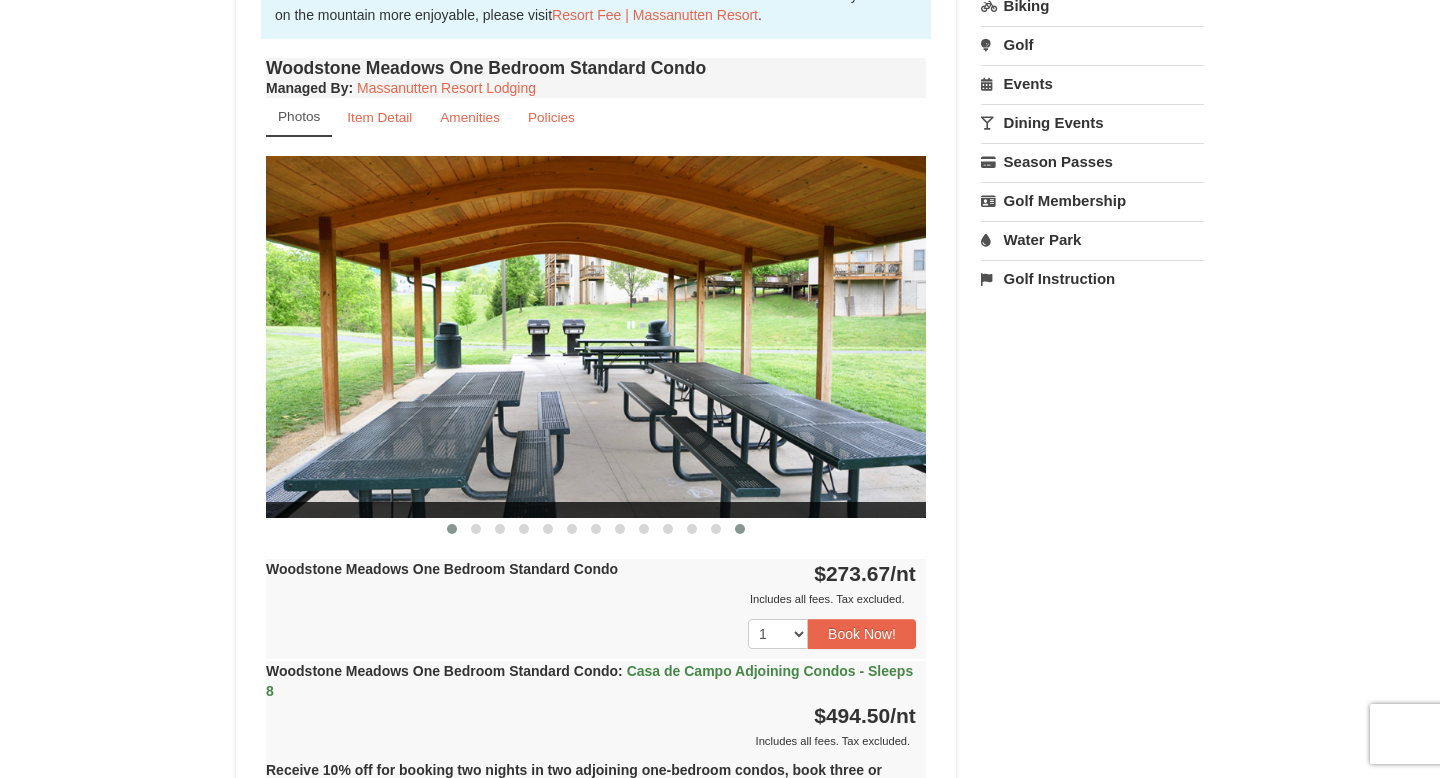 click at bounding box center (452, 529) 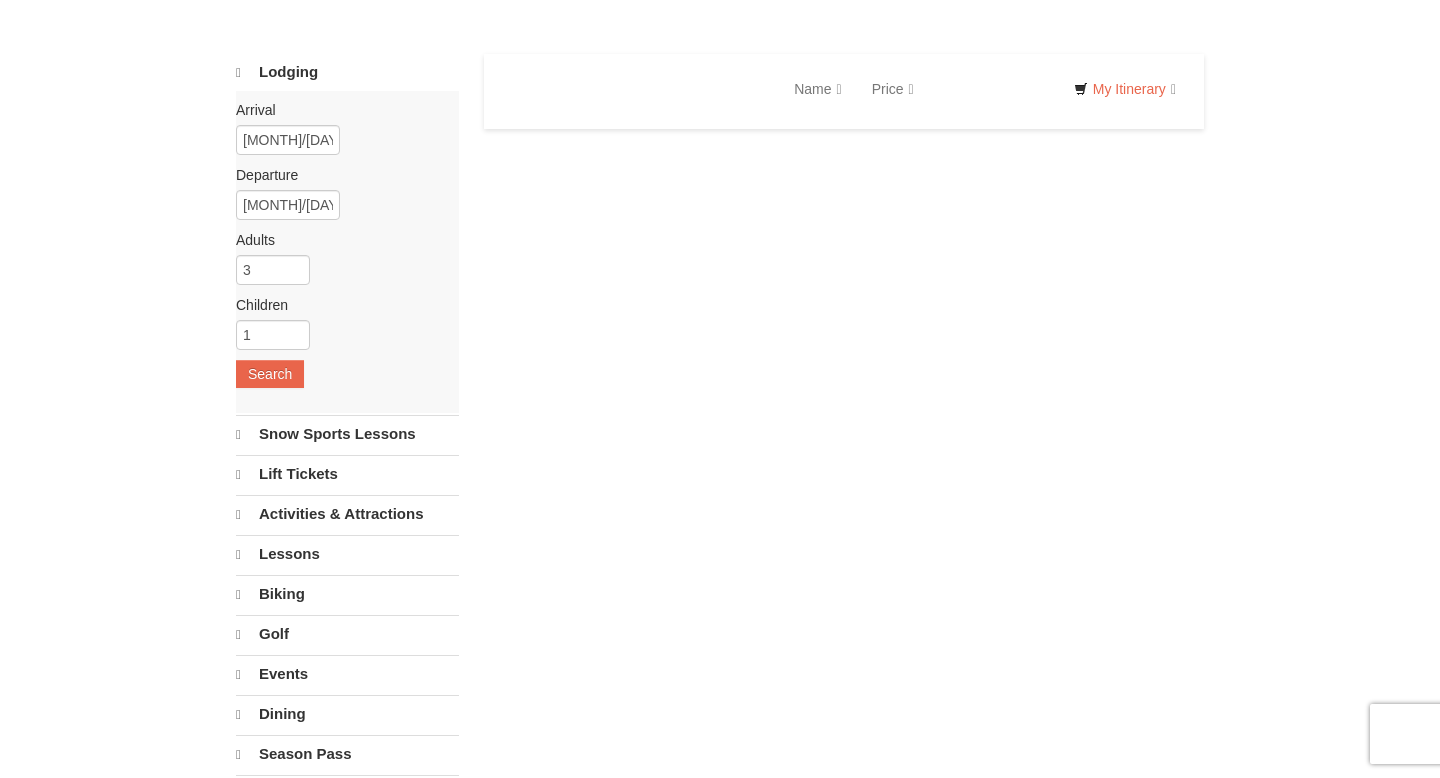 scroll, scrollTop: 0, scrollLeft: 0, axis: both 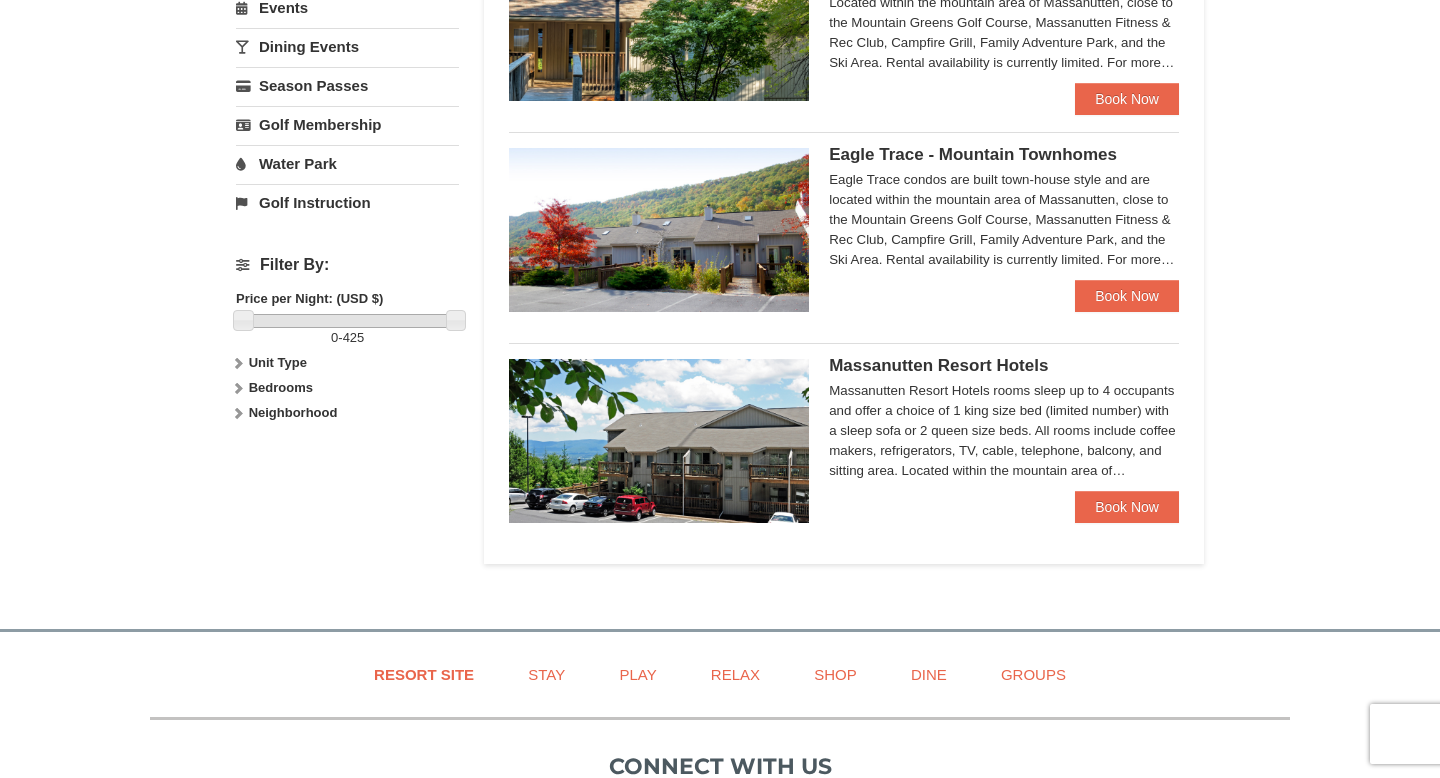 click at bounding box center [659, 441] 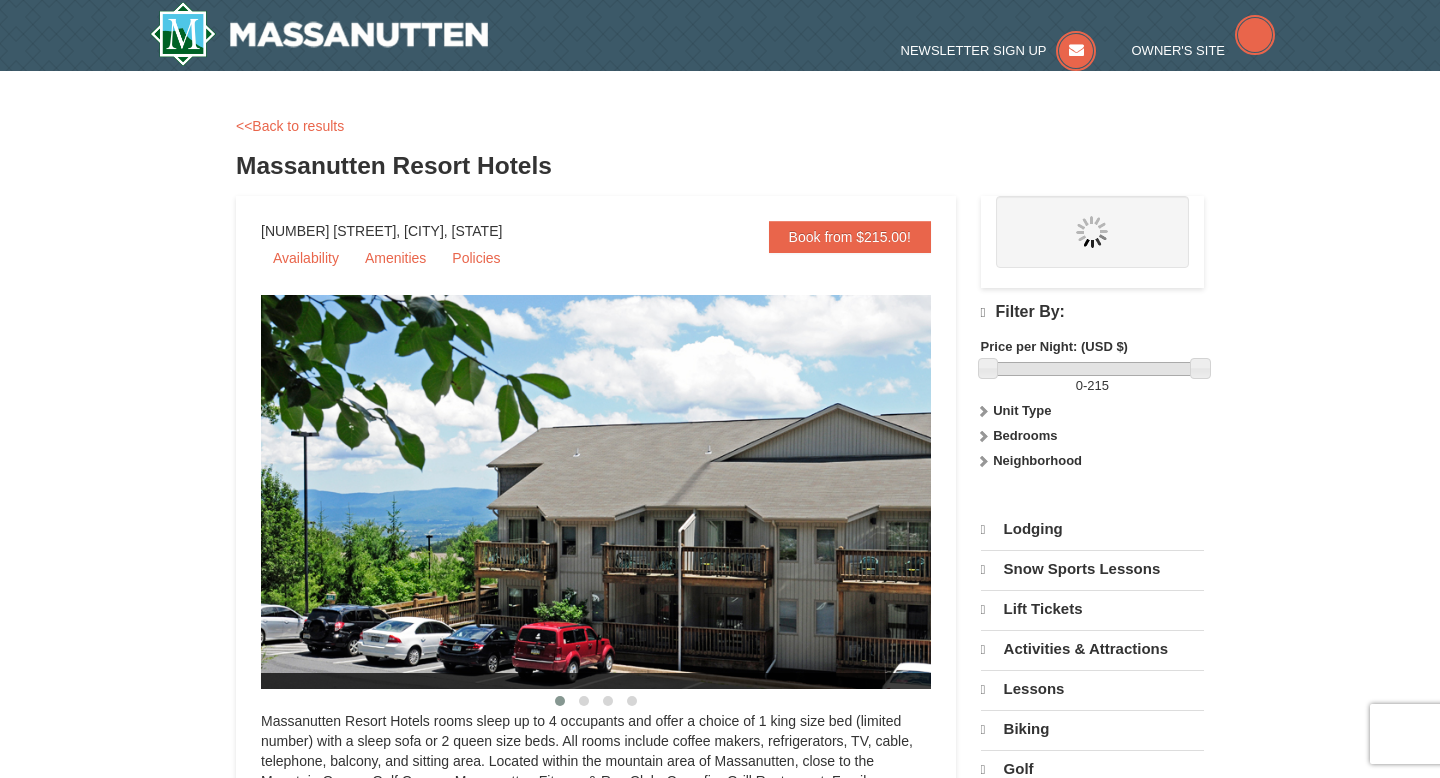 scroll, scrollTop: 0, scrollLeft: 0, axis: both 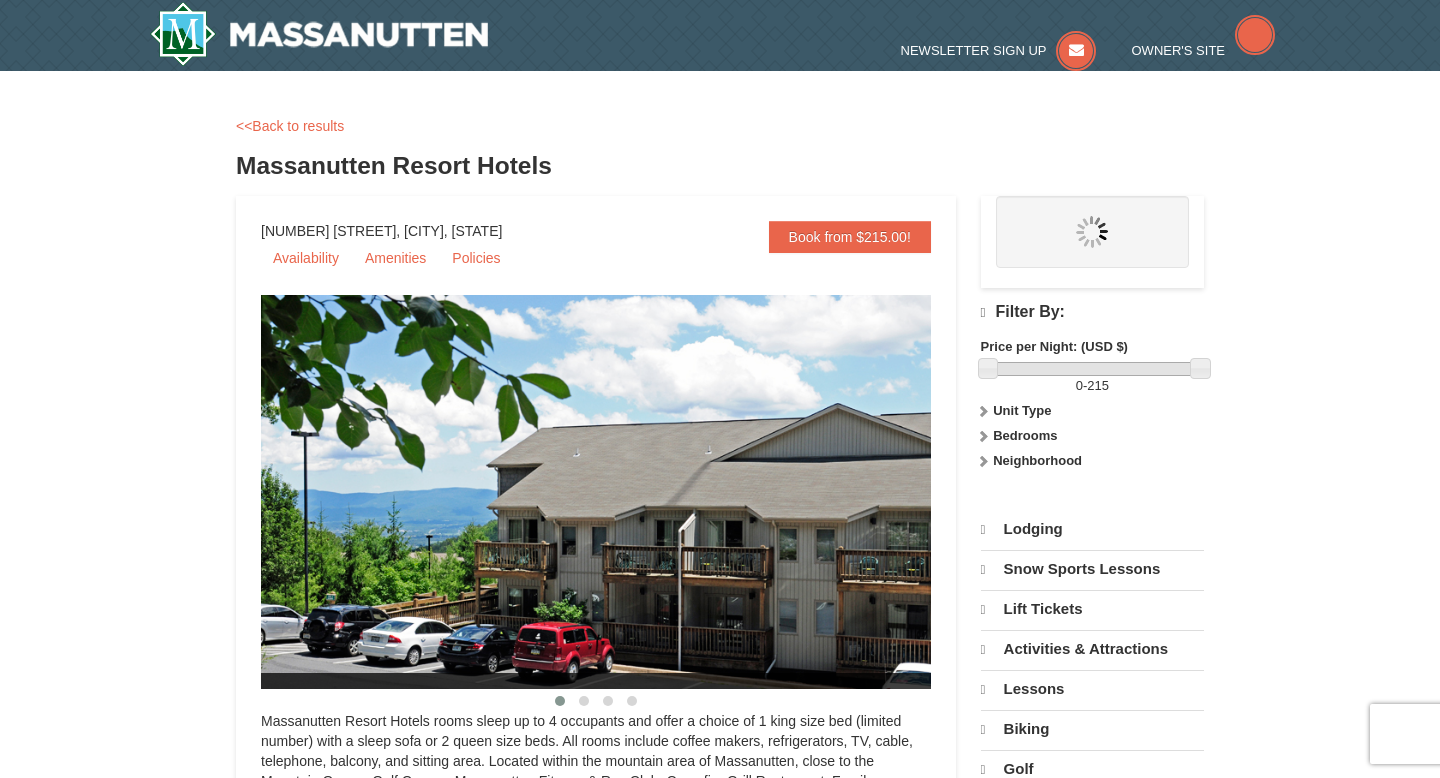 select on "8" 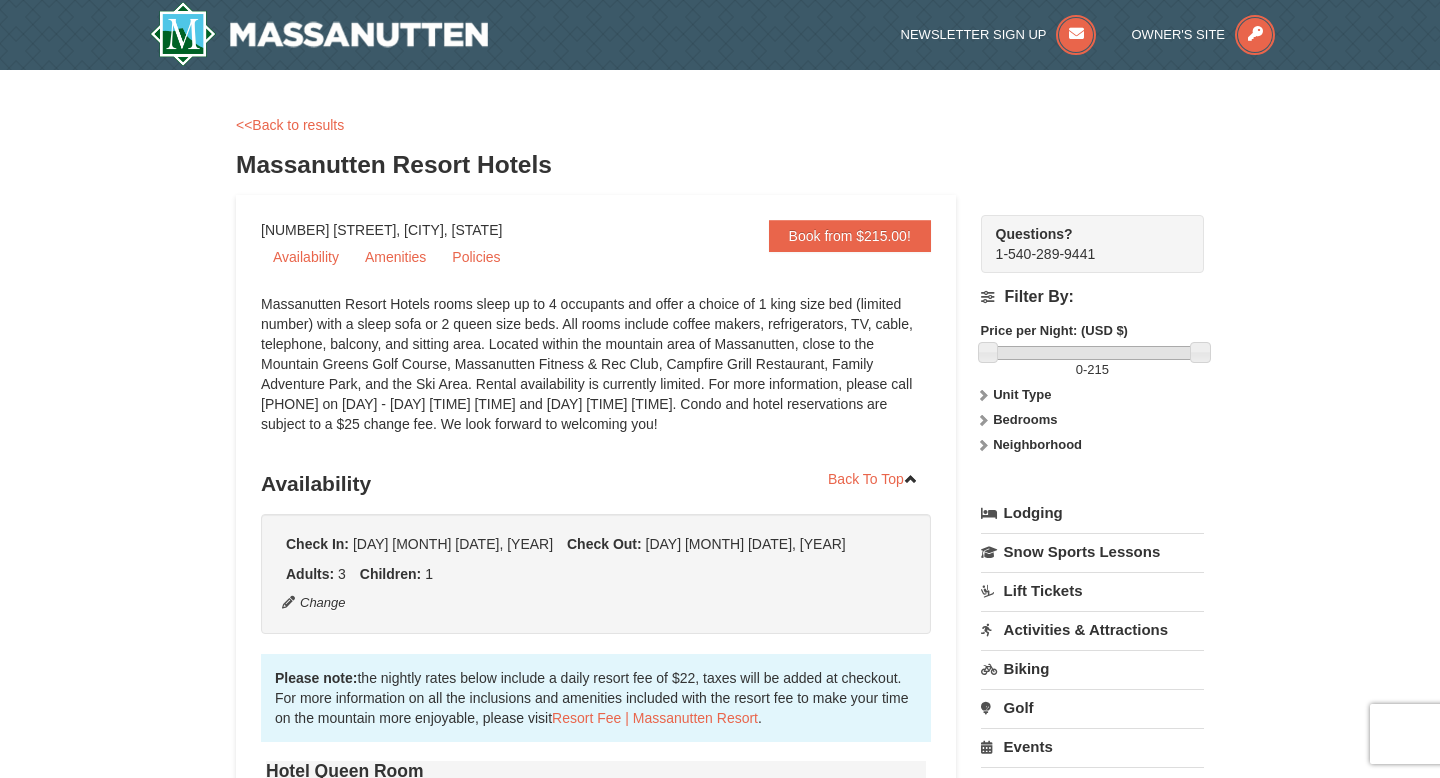 scroll, scrollTop: 0, scrollLeft: 0, axis: both 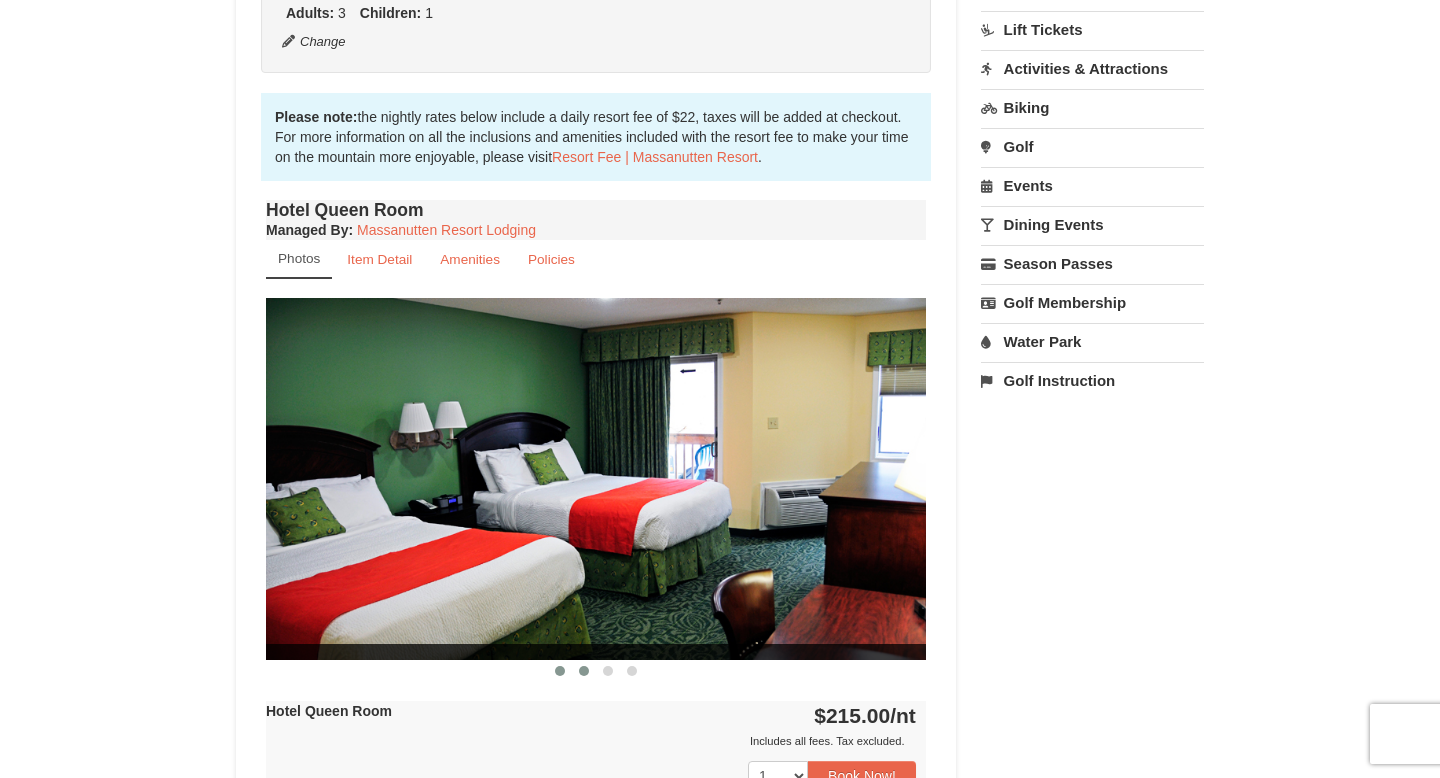 click at bounding box center (584, 671) 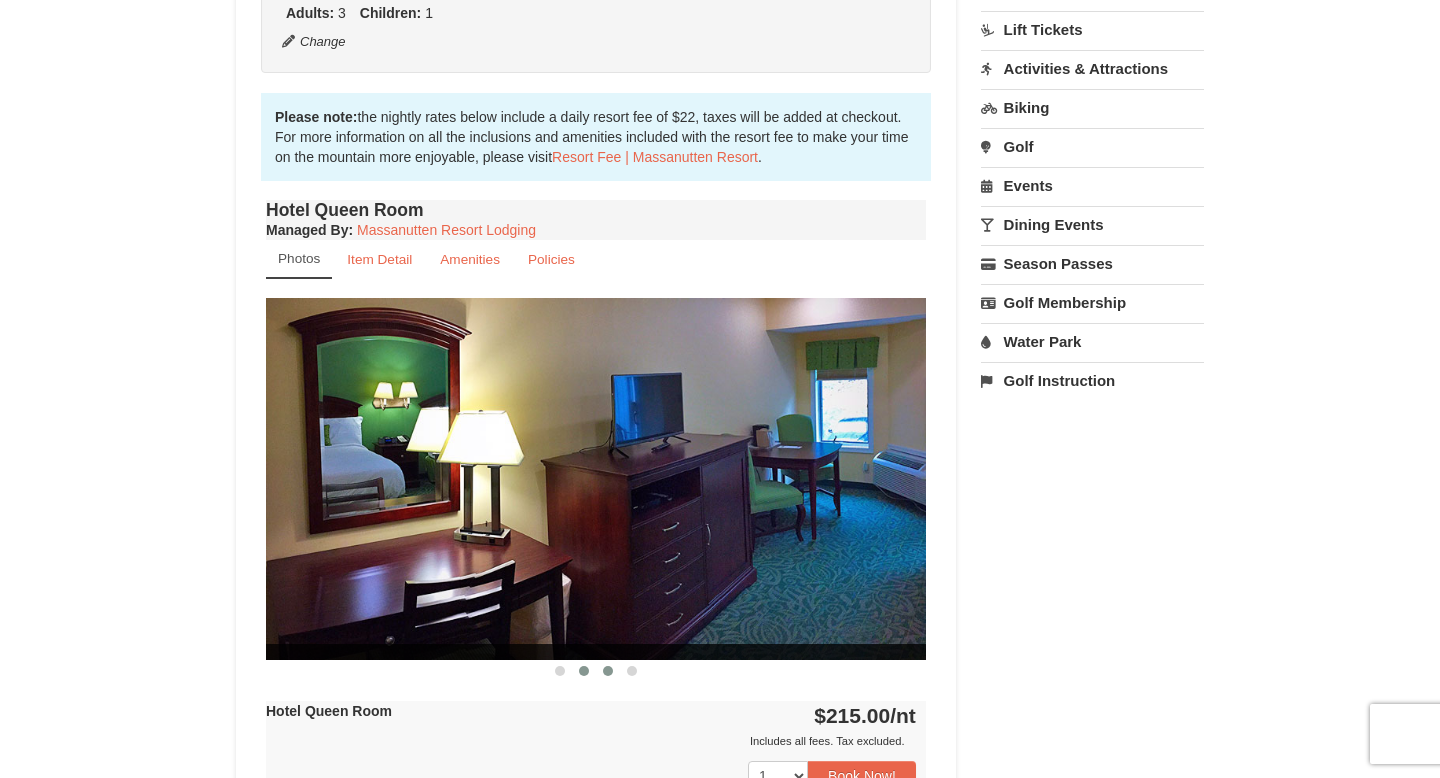 click at bounding box center (608, 671) 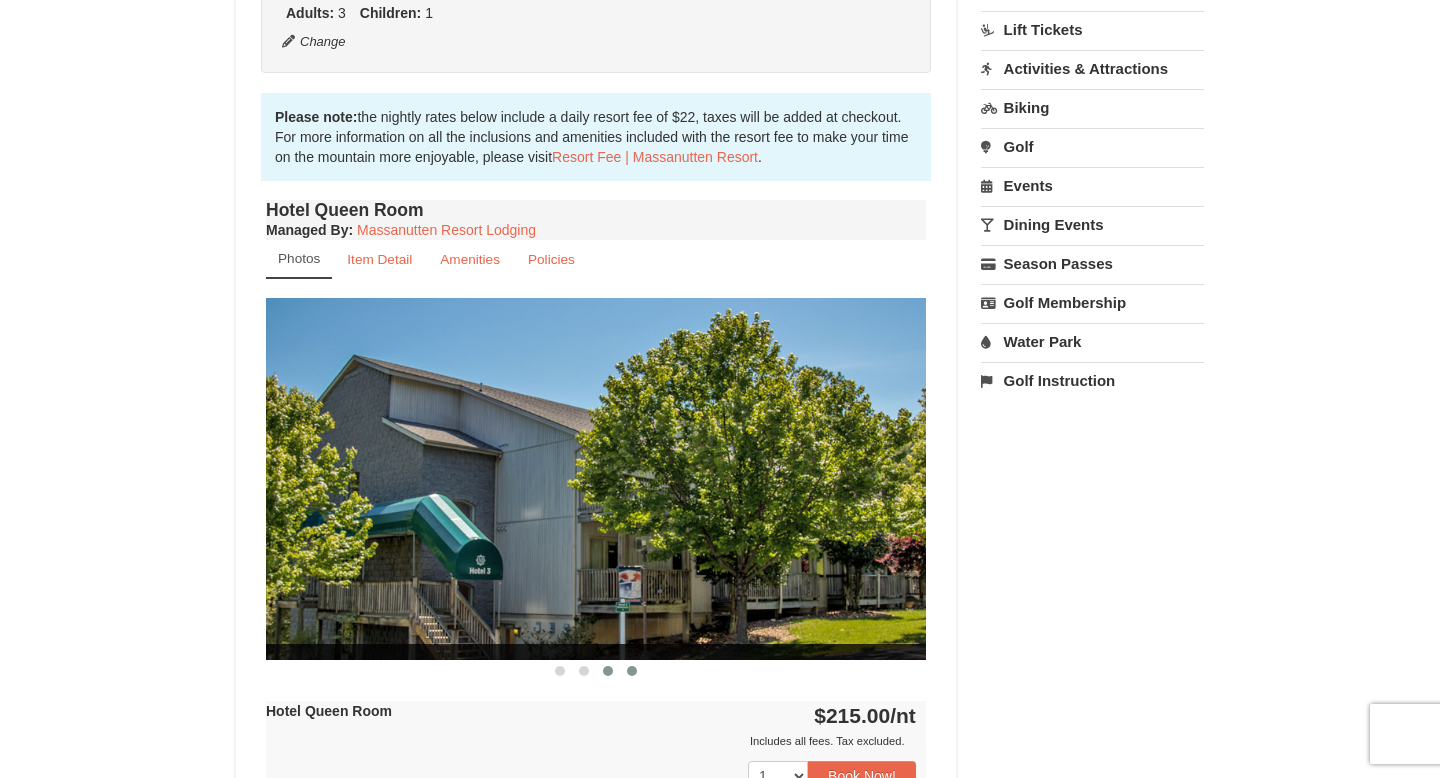 click at bounding box center (632, 671) 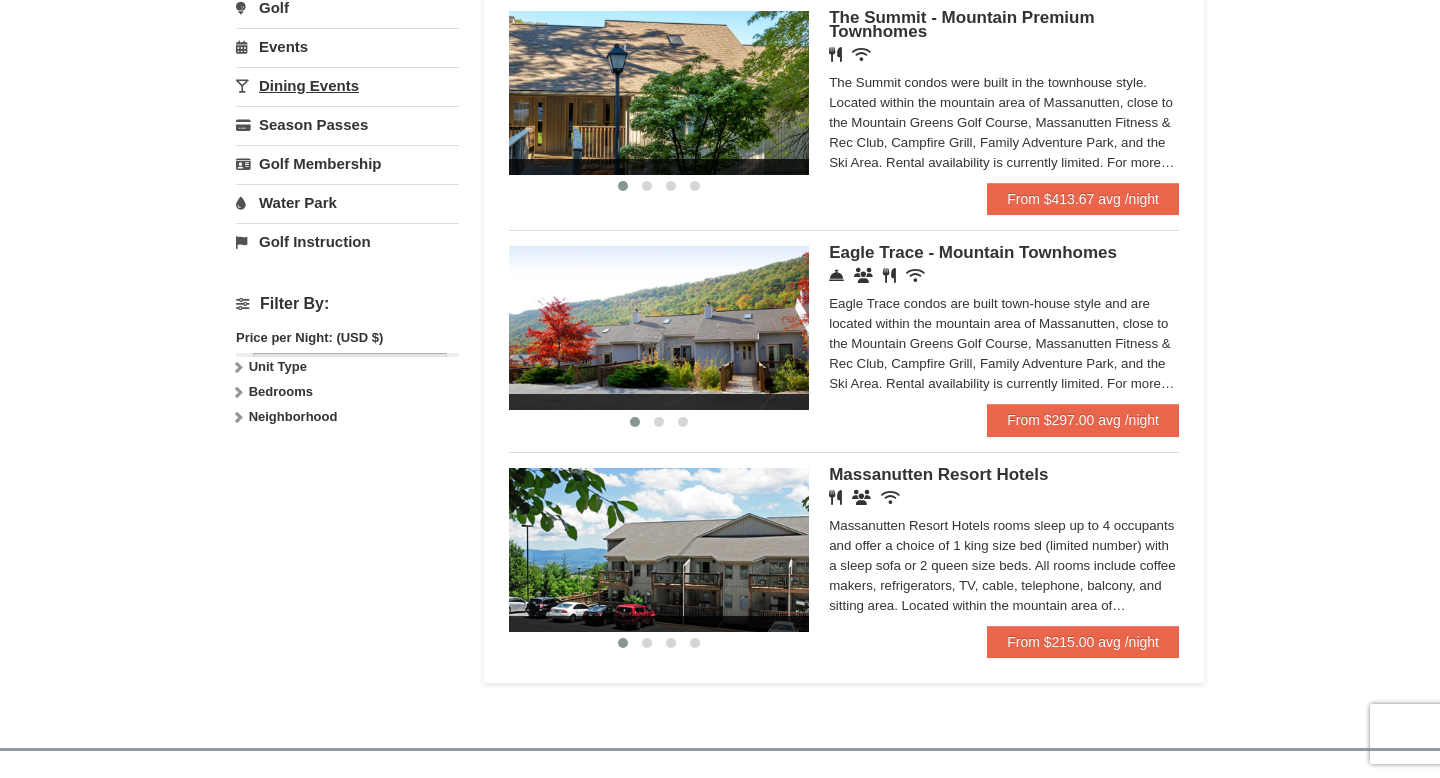 scroll, scrollTop: 0, scrollLeft: 0, axis: both 